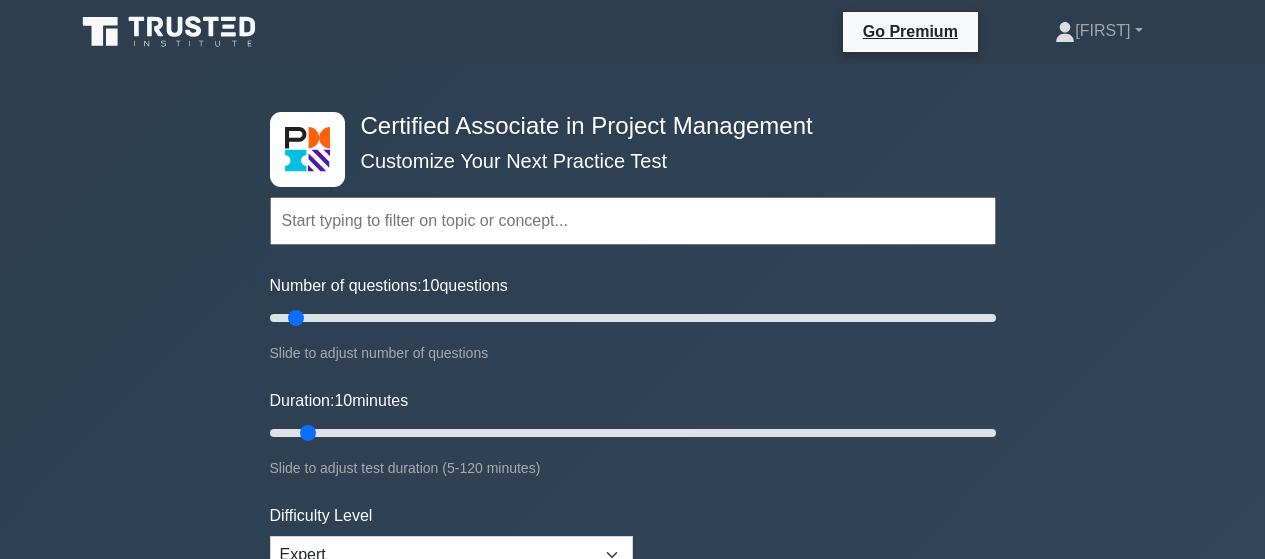 scroll, scrollTop: 0, scrollLeft: 0, axis: both 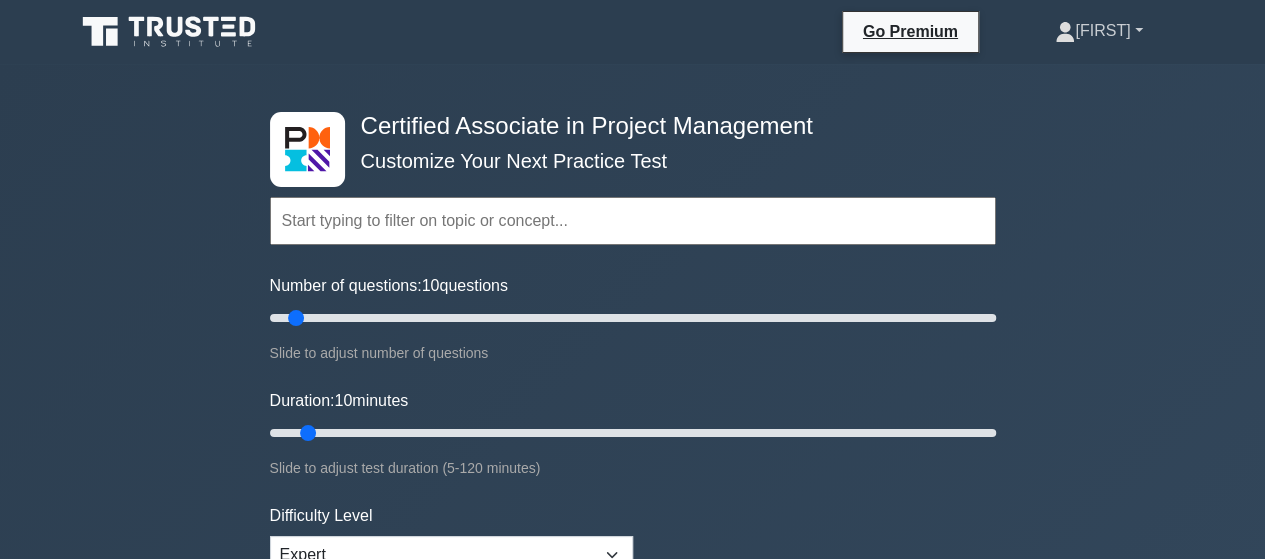 click on "[FIRST]" at bounding box center (1098, 31) 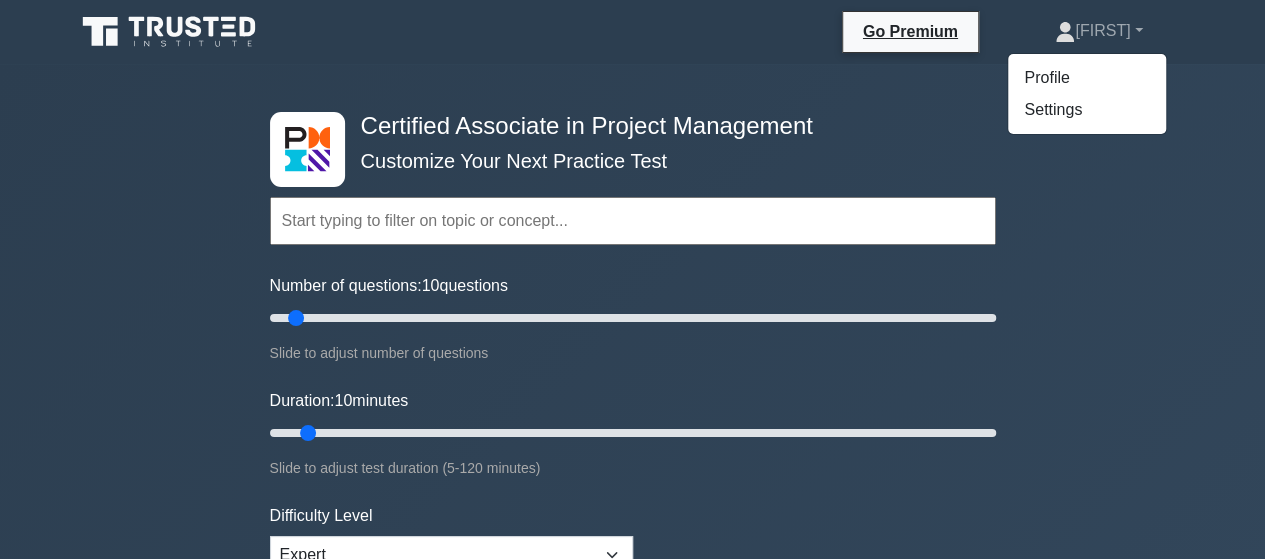 click on "Certified Associate in Project Management
Customize Your Next Practice Test
Topics
Project Scope Management
Project Time Management
Project Cost Management
Project Quality Management
Project Risk Management
Project Integration Management
Project Communication Management" at bounding box center [632, 674] 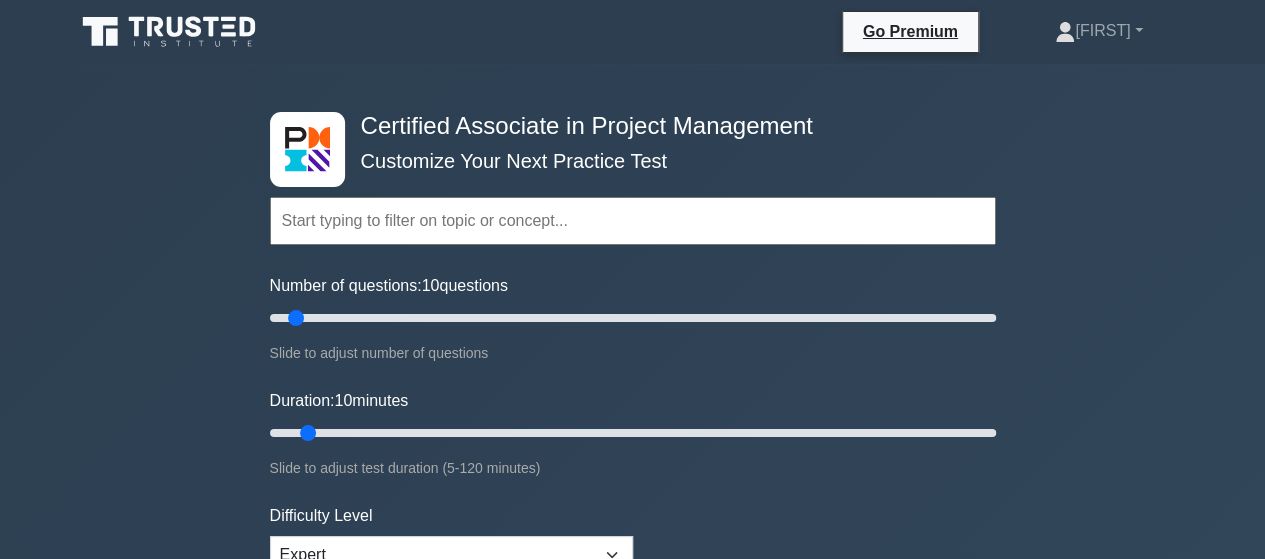 click at bounding box center (633, 221) 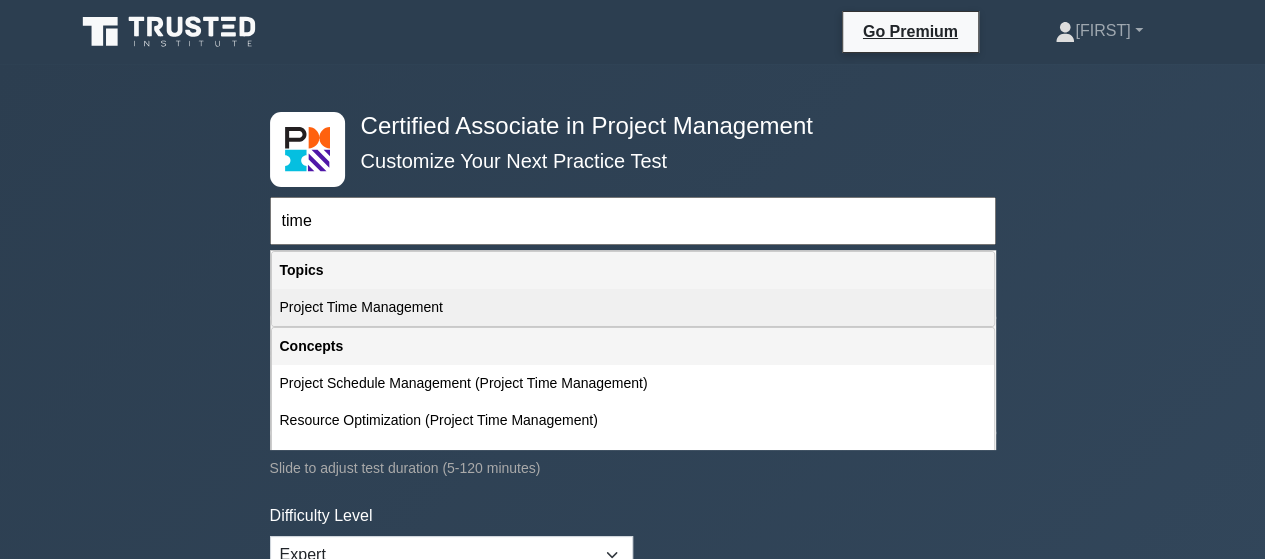 click on "Project Time Management" at bounding box center [633, 307] 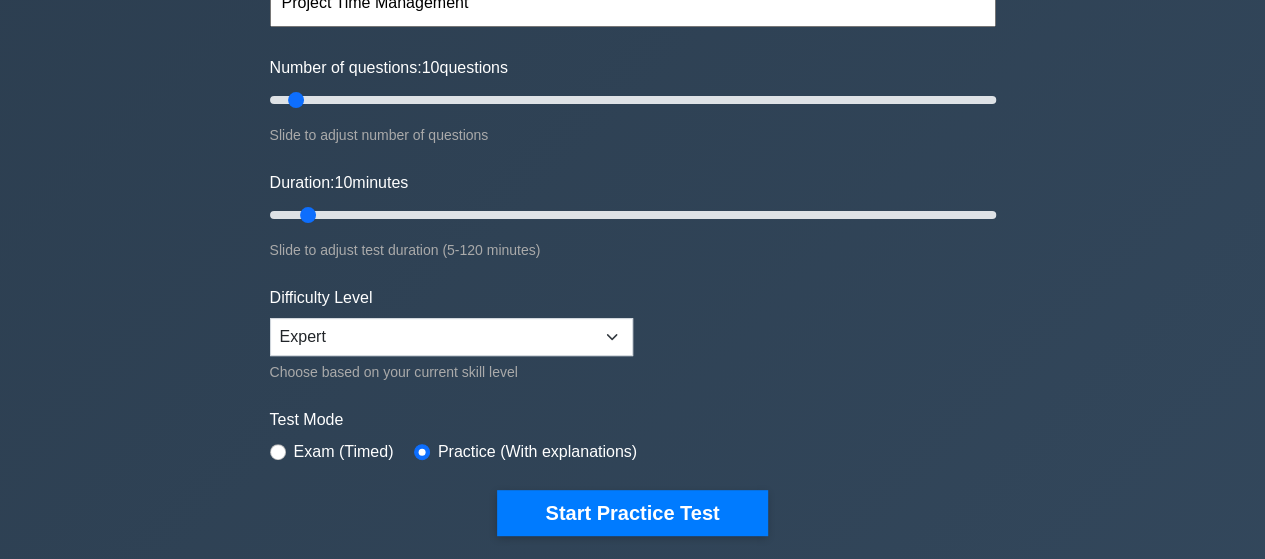 scroll, scrollTop: 346, scrollLeft: 0, axis: vertical 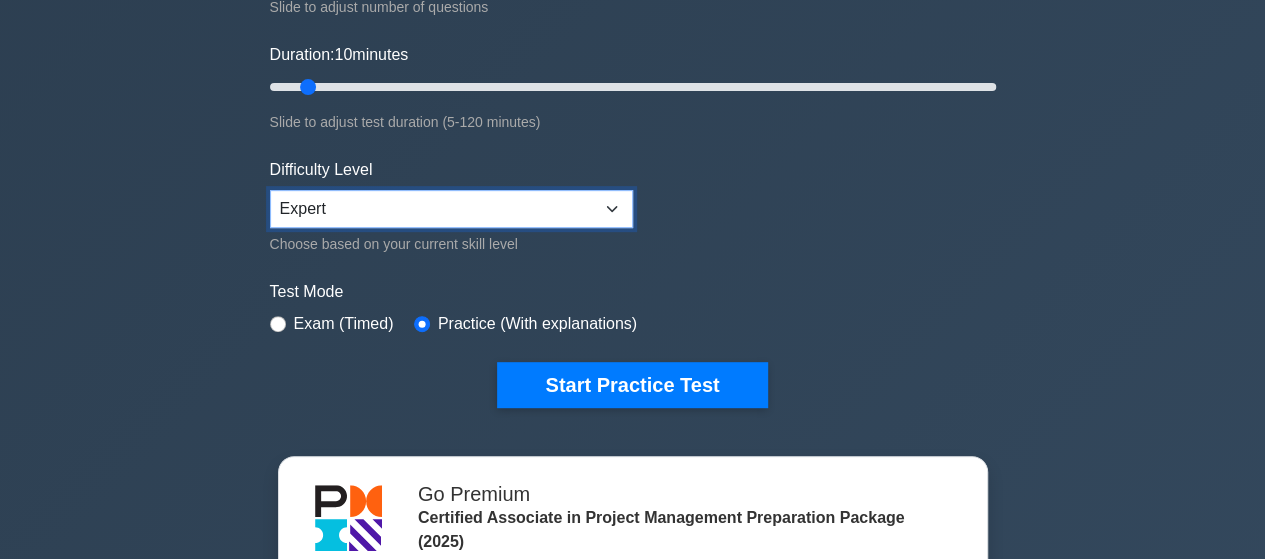 click on "Beginner
Intermediate
Expert" at bounding box center [451, 209] 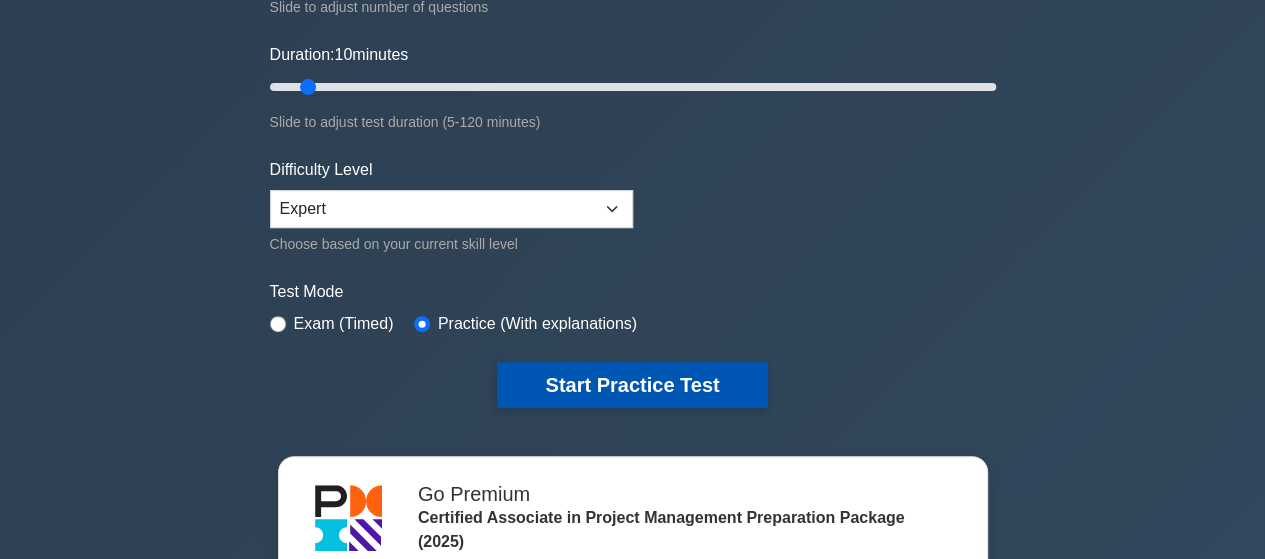 click on "Start Practice Test" at bounding box center (632, 385) 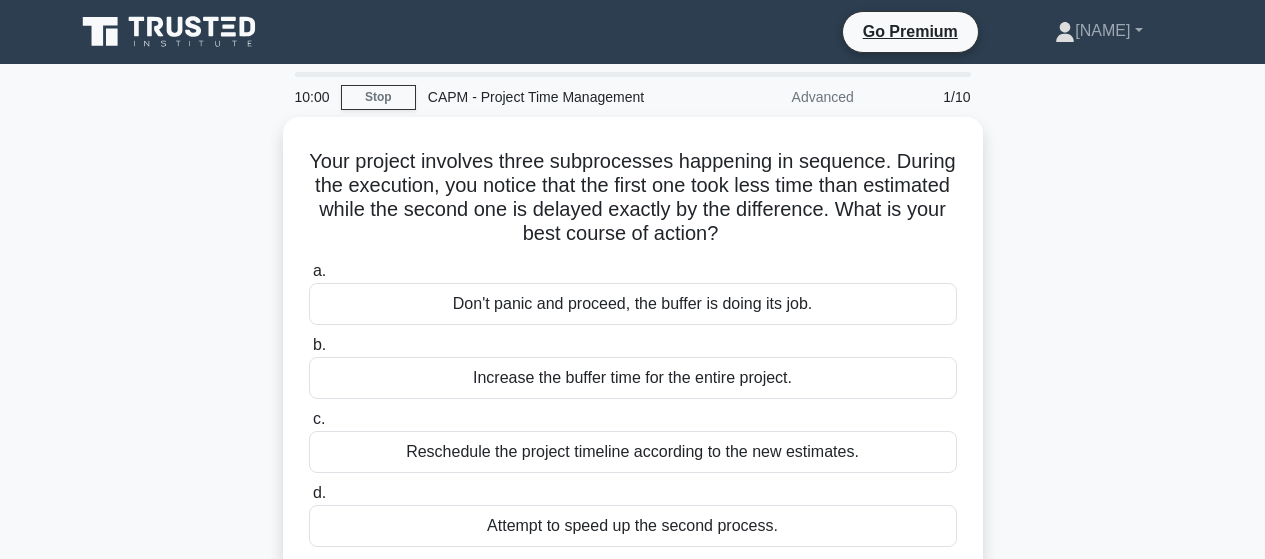 scroll, scrollTop: 0, scrollLeft: 0, axis: both 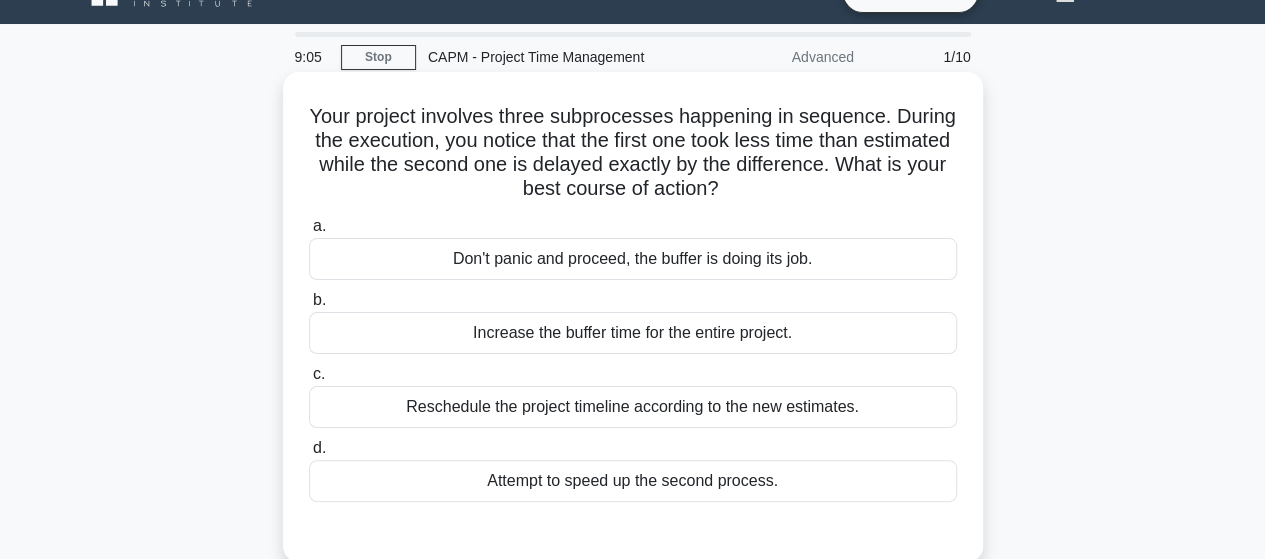 click on "Don't panic and proceed, the buffer is doing its job." at bounding box center (633, 259) 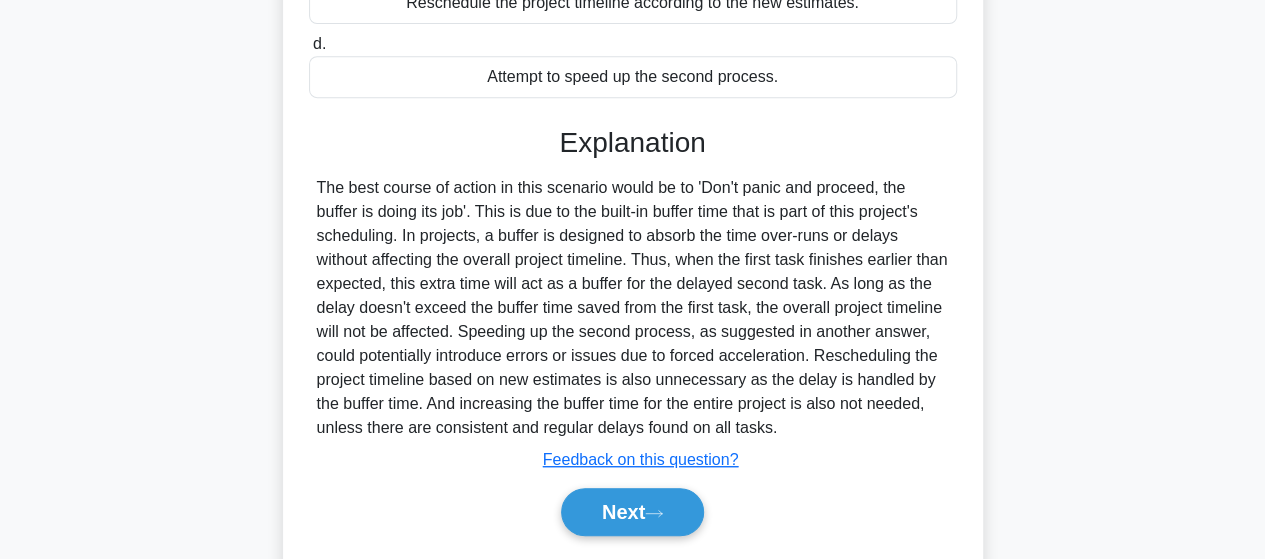 scroll, scrollTop: 521, scrollLeft: 0, axis: vertical 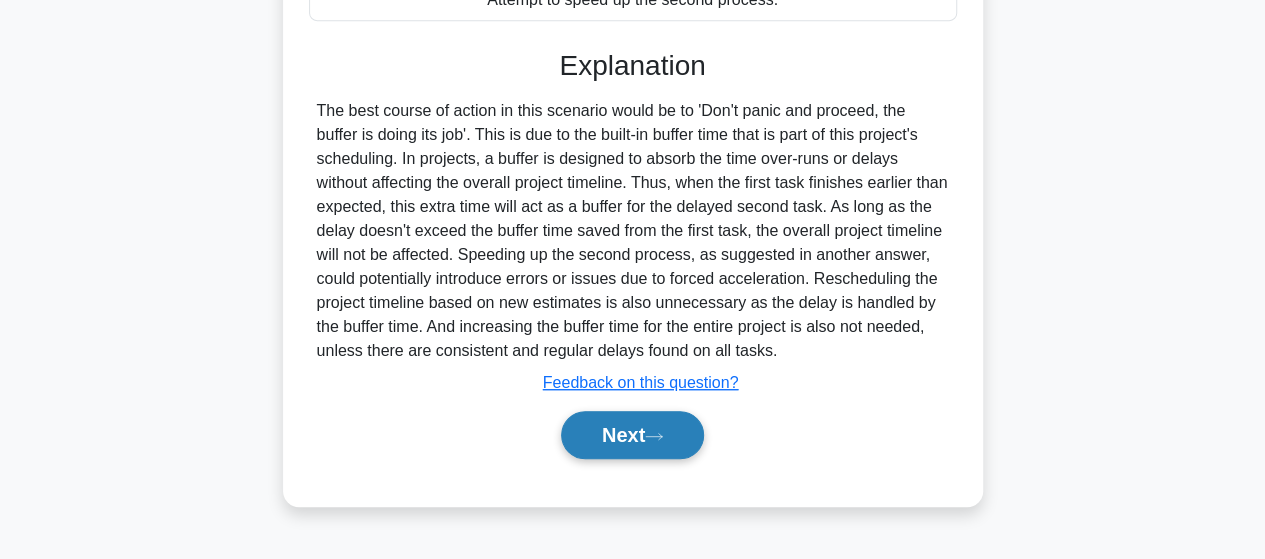 click on "Next" at bounding box center (632, 435) 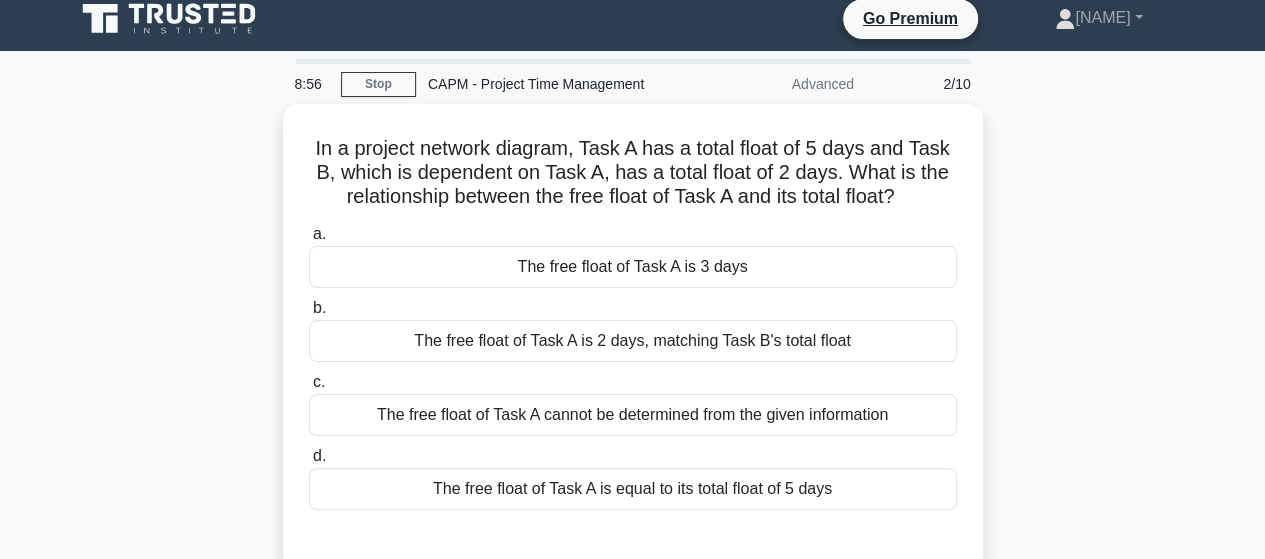 scroll, scrollTop: 12, scrollLeft: 0, axis: vertical 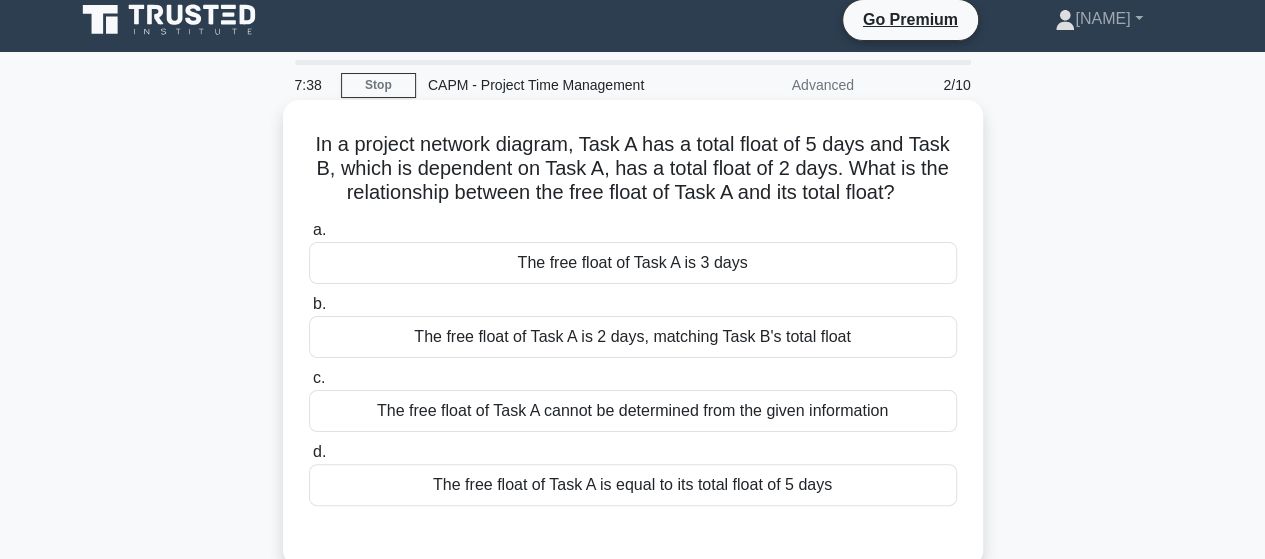 click on "The free float of Task A is equal to its total float of 5 days" at bounding box center (633, 485) 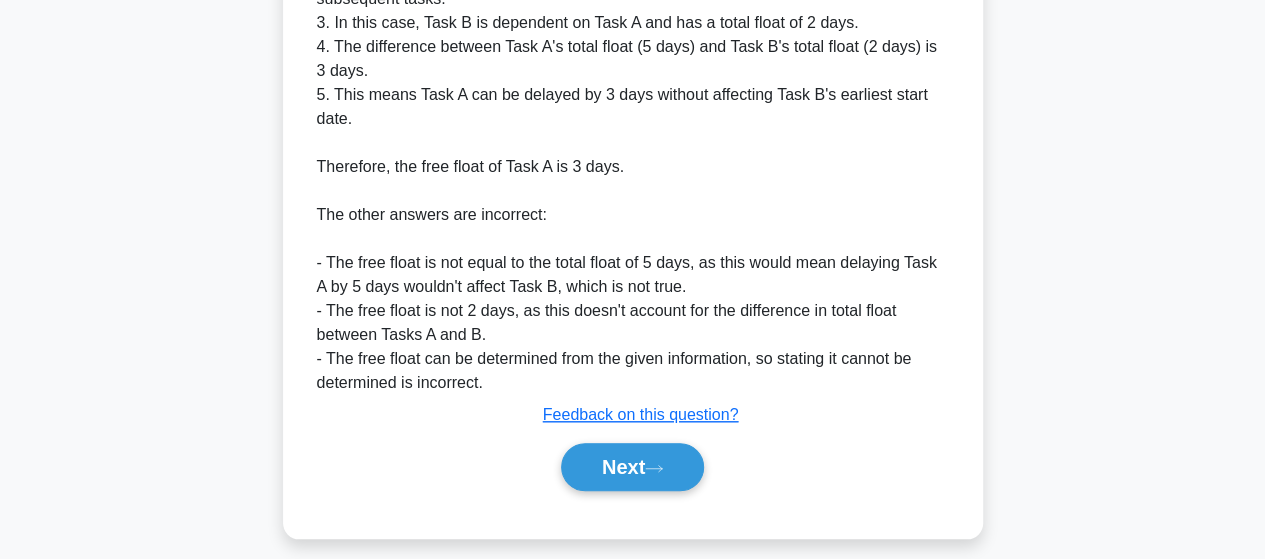 scroll, scrollTop: 746, scrollLeft: 0, axis: vertical 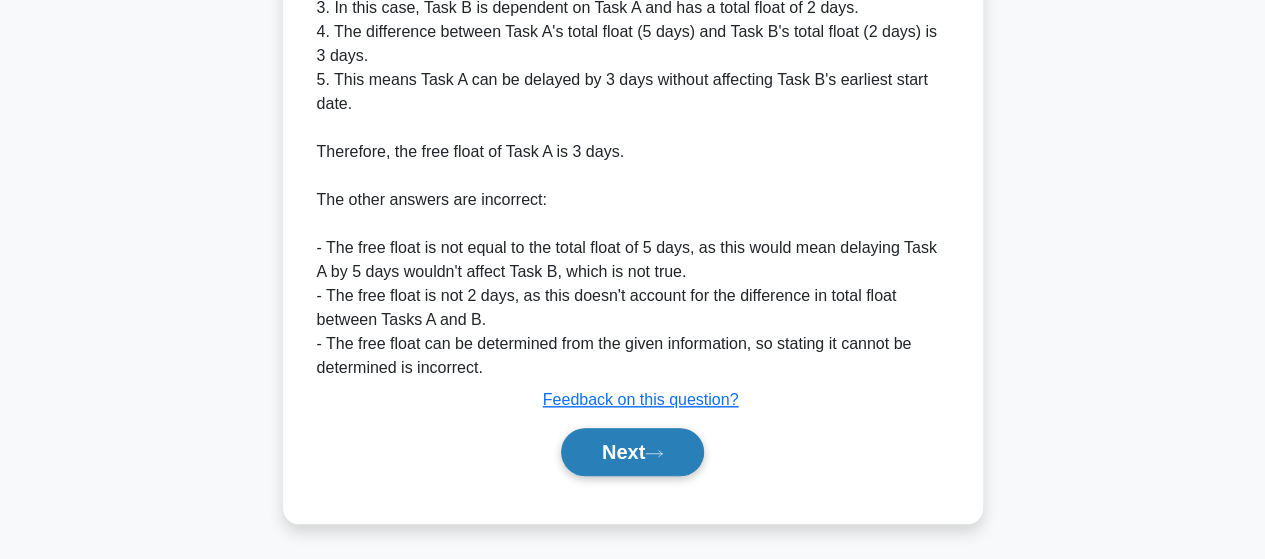 click on "Next" at bounding box center [632, 452] 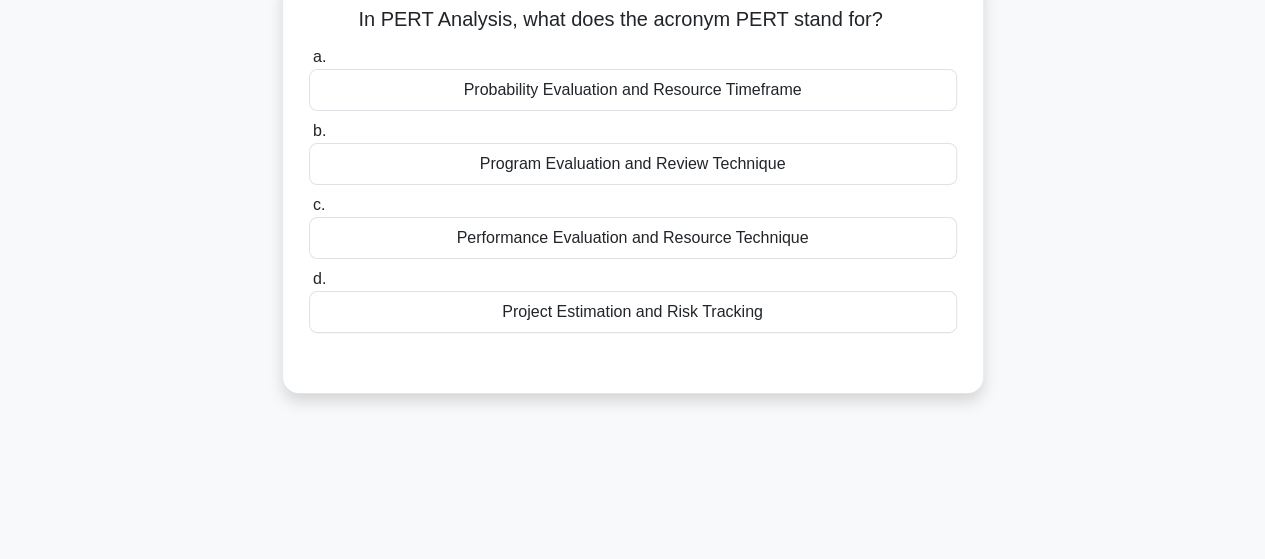 scroll, scrollTop: 0, scrollLeft: 0, axis: both 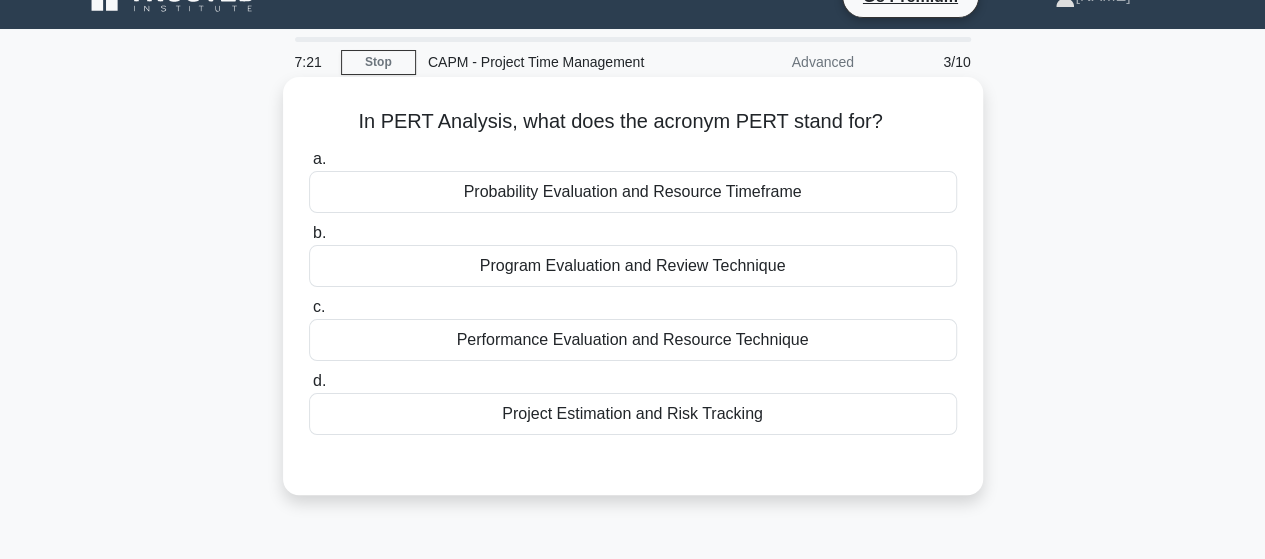 click on "Program Evaluation and Review Technique" at bounding box center [633, 266] 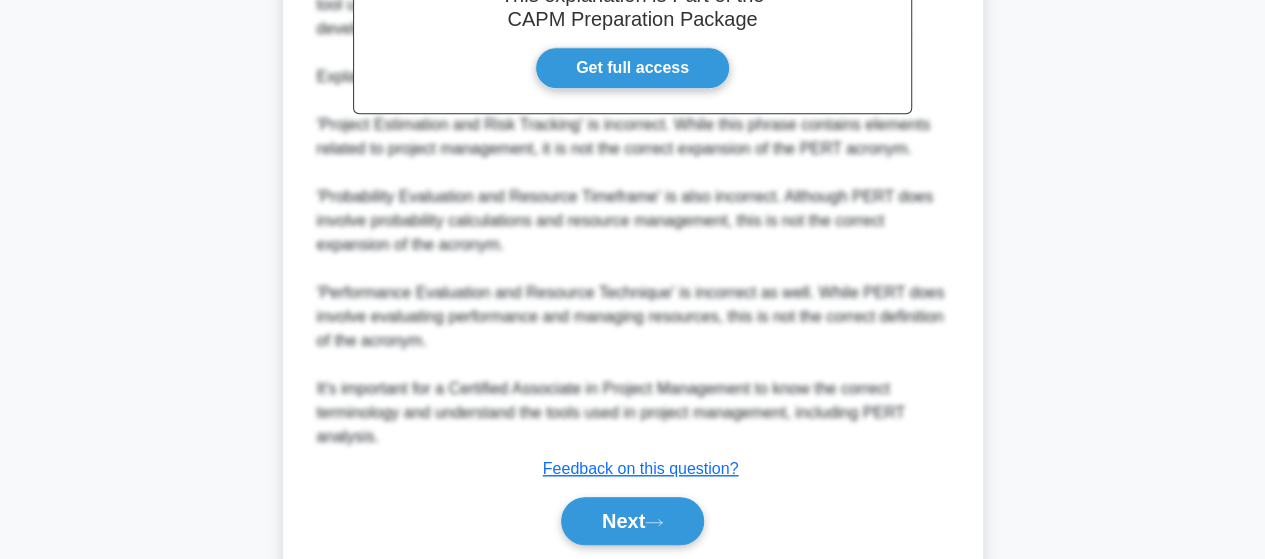 scroll, scrollTop: 636, scrollLeft: 0, axis: vertical 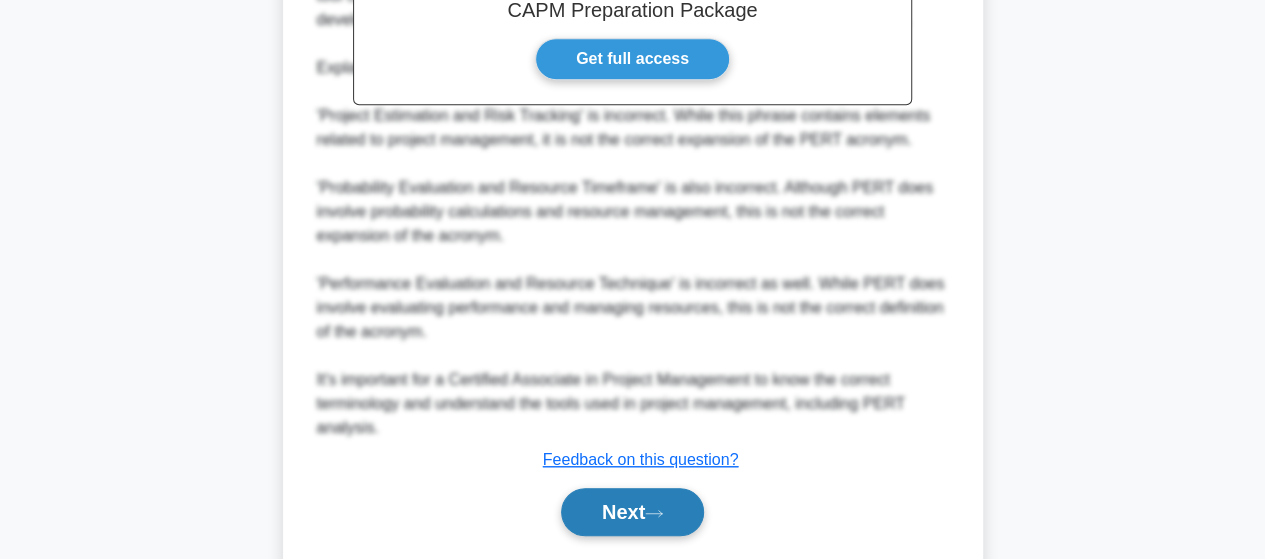 click on "Next" at bounding box center [632, 512] 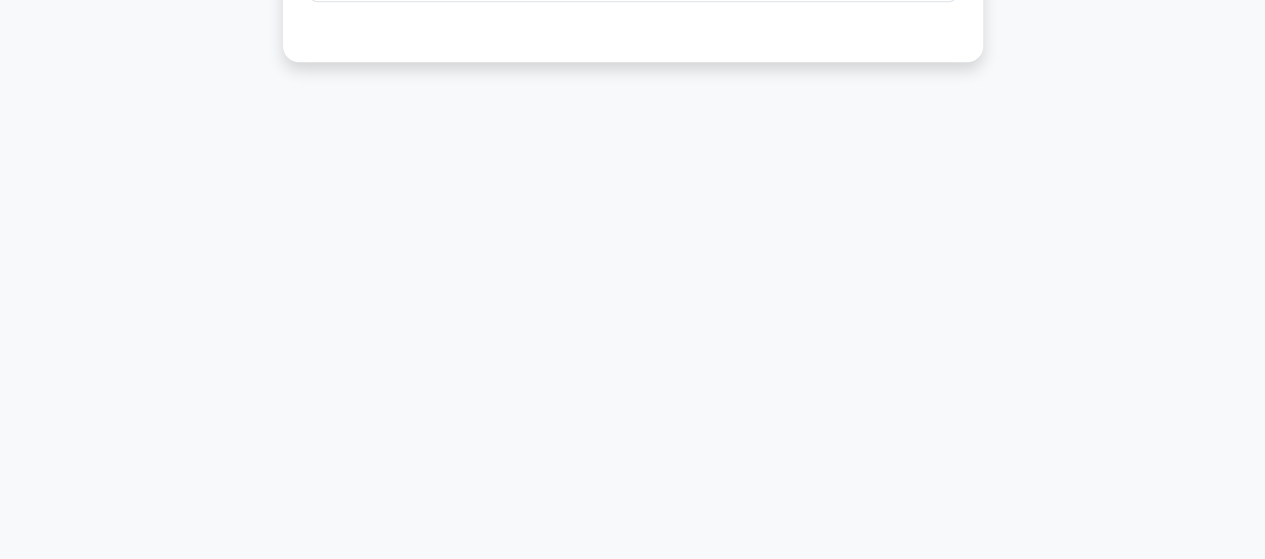 scroll, scrollTop: 521, scrollLeft: 0, axis: vertical 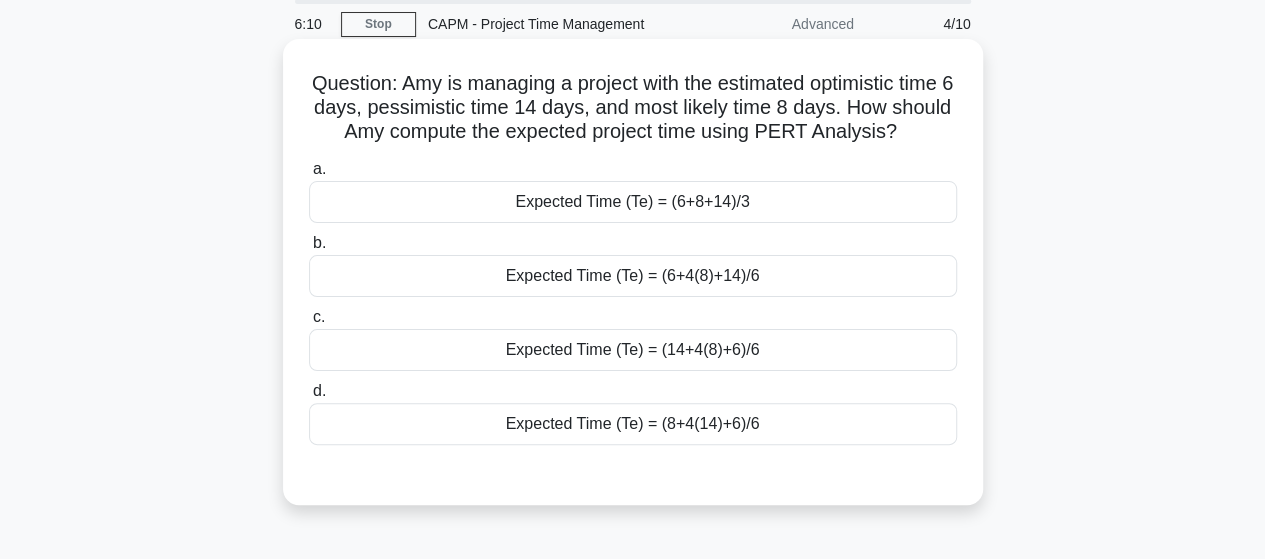 click on "Expected Time (Te) = (14+4(8)+6)/6" at bounding box center (633, 350) 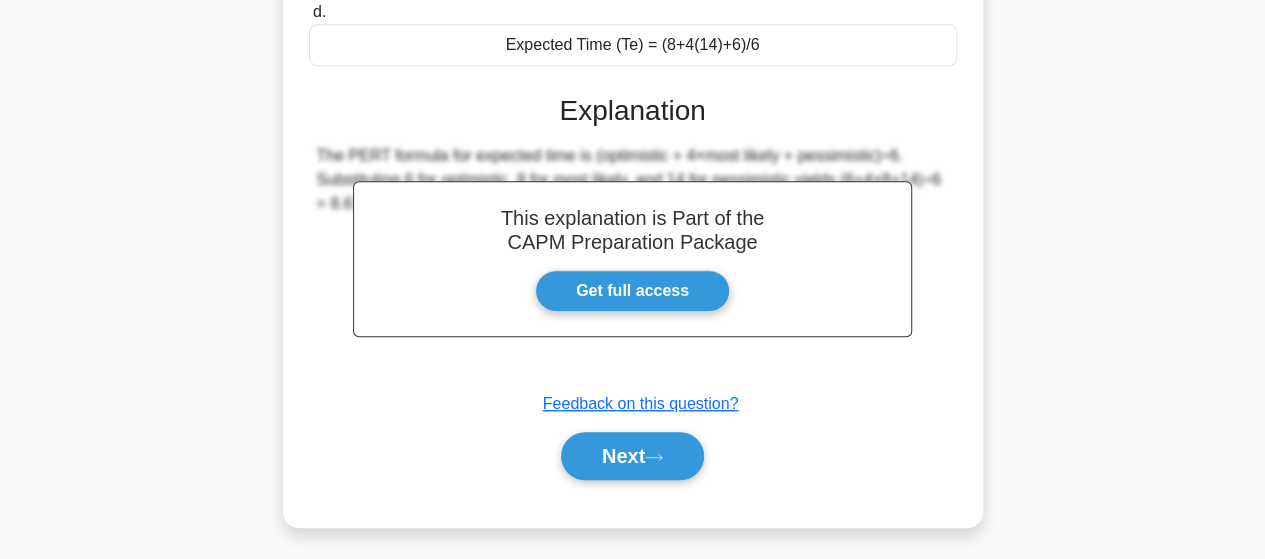 scroll, scrollTop: 517, scrollLeft: 0, axis: vertical 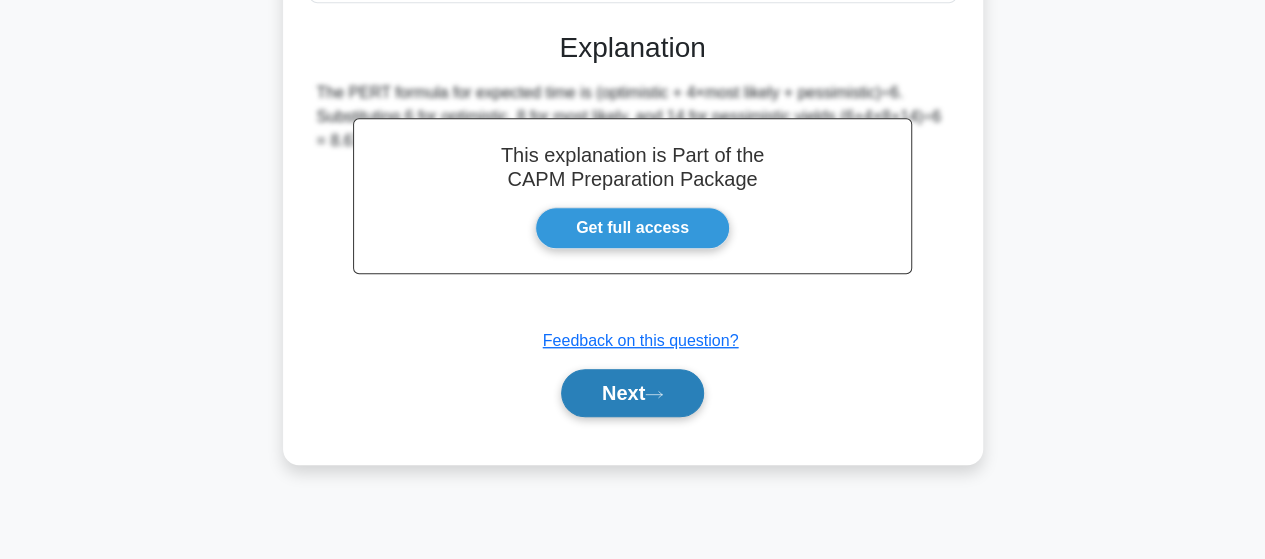 click on "Next" at bounding box center [632, 393] 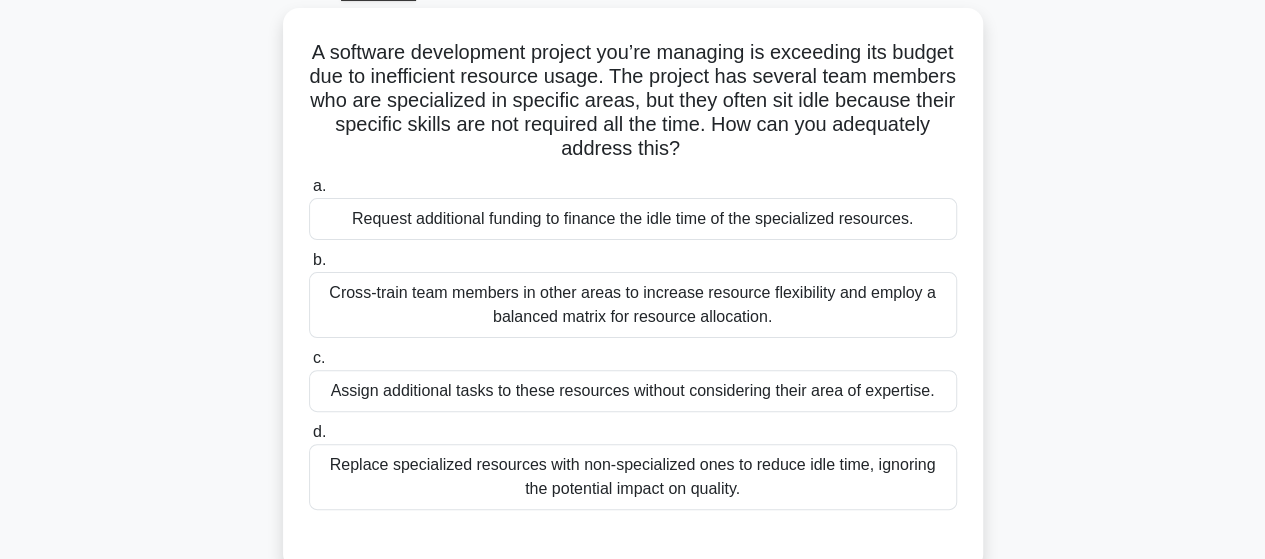scroll, scrollTop: 62, scrollLeft: 0, axis: vertical 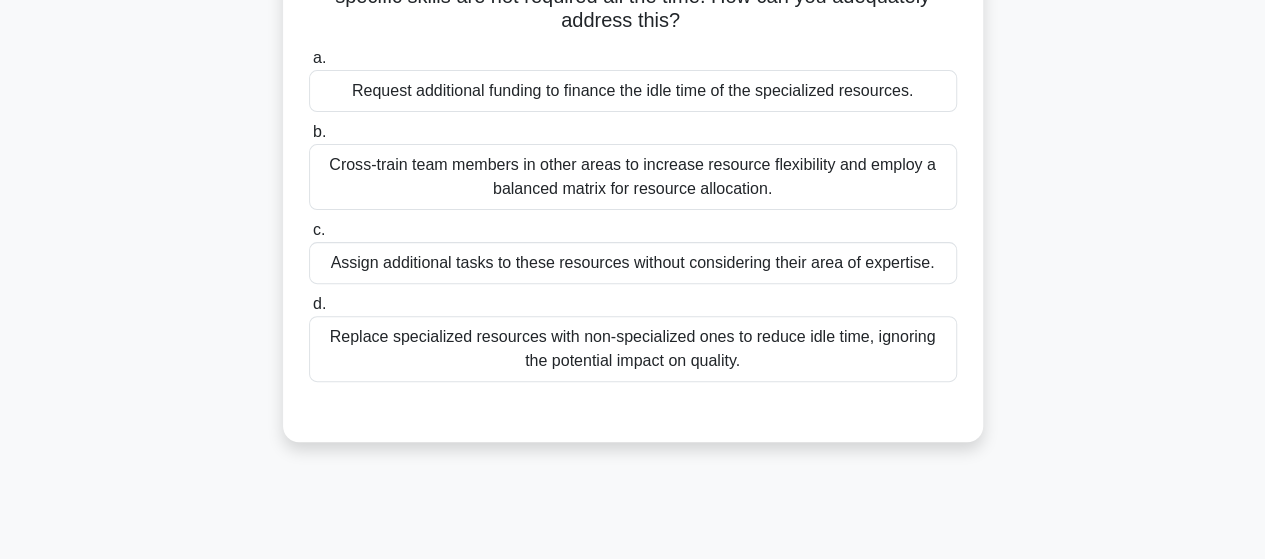 click on "Cross-train team members in other areas to increase resource flexibility and employ a balanced matrix for resource allocation." at bounding box center [633, 177] 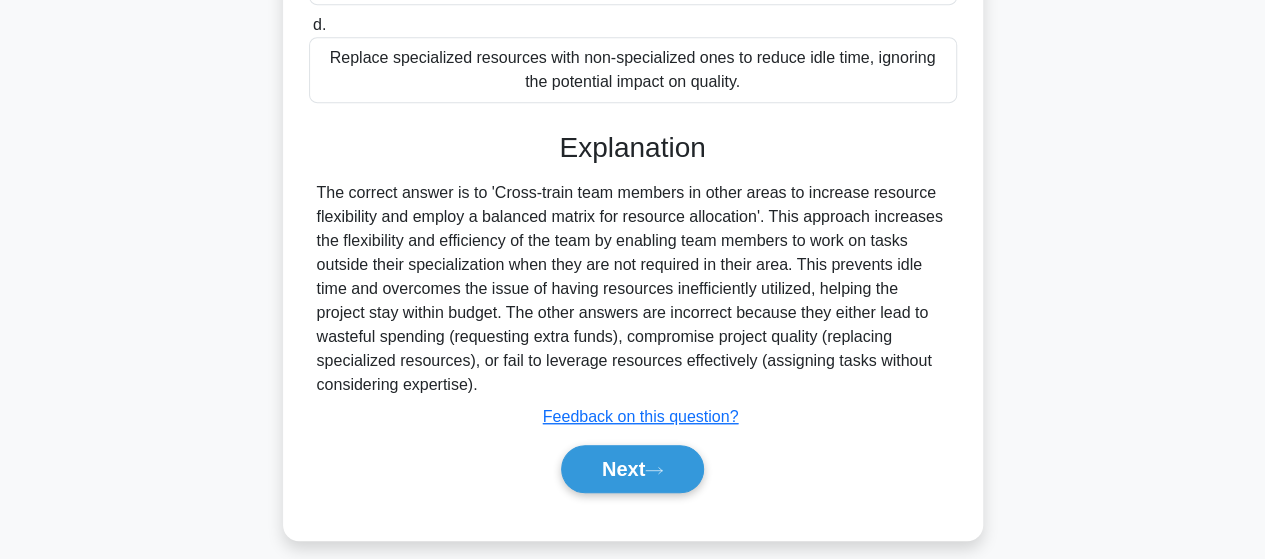 scroll, scrollTop: 527, scrollLeft: 0, axis: vertical 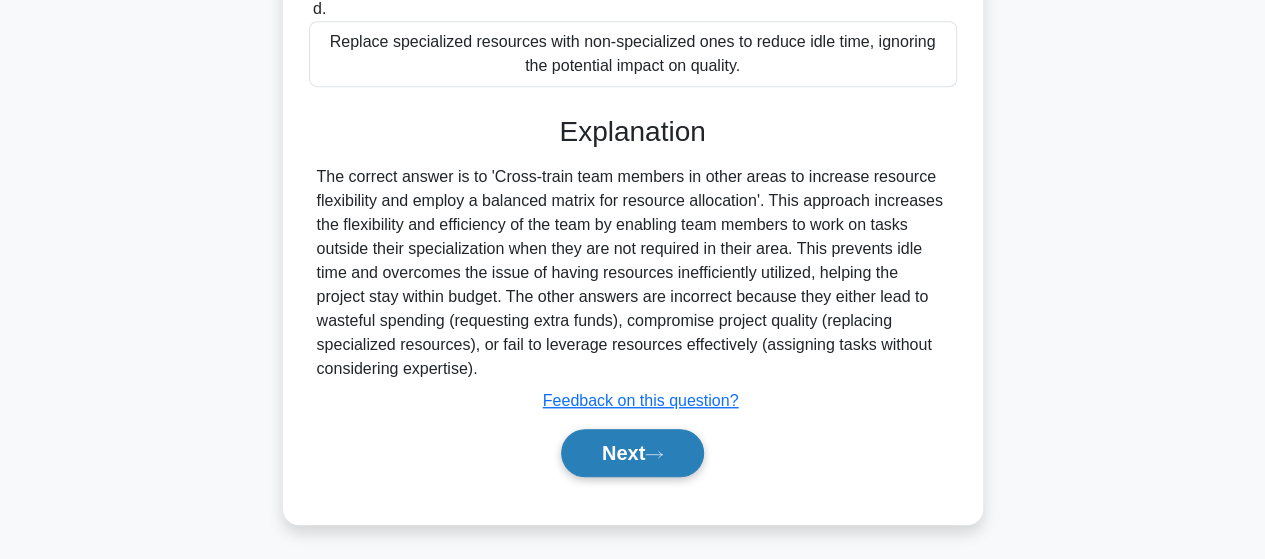 click on "Next" at bounding box center (632, 453) 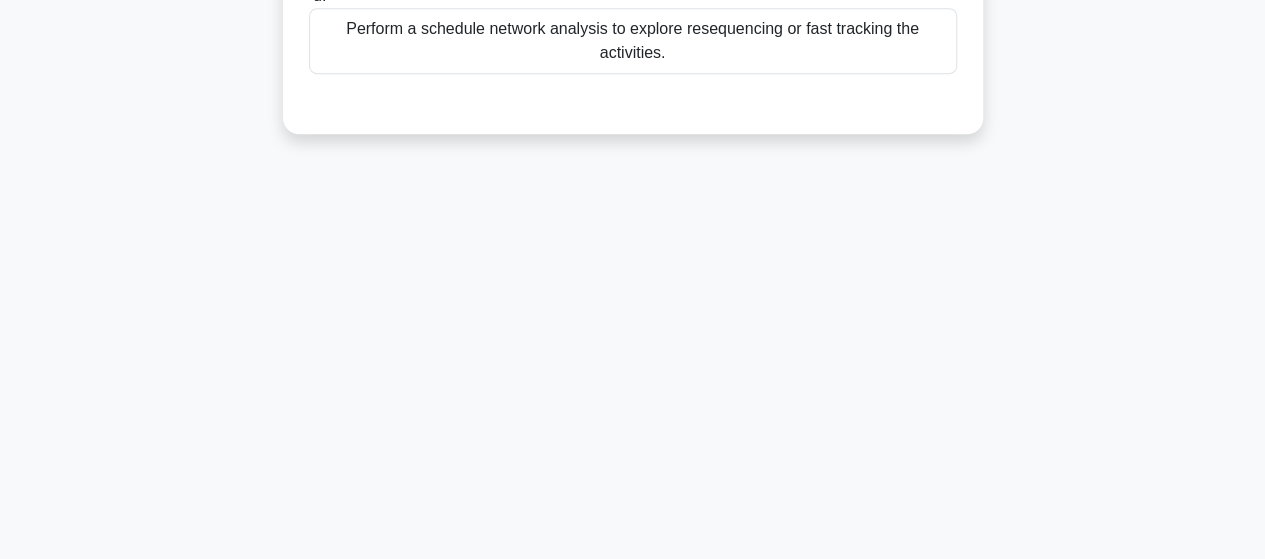 drag, startPoint x: 1261, startPoint y: 242, endPoint x: 1279, endPoint y: 295, distance: 55.97321 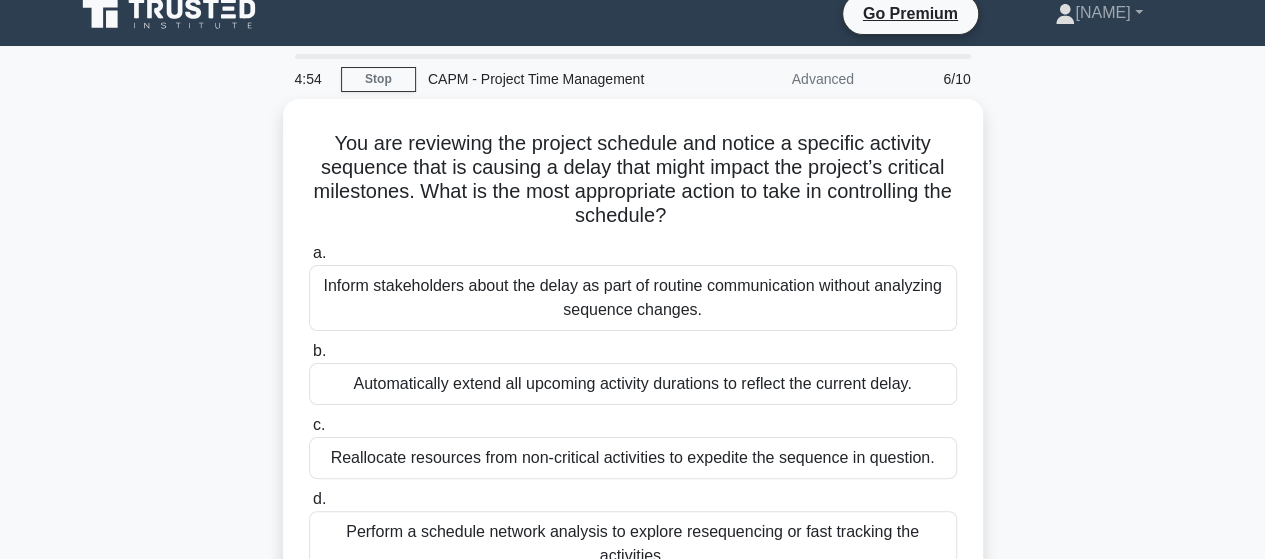 scroll, scrollTop: 22, scrollLeft: 0, axis: vertical 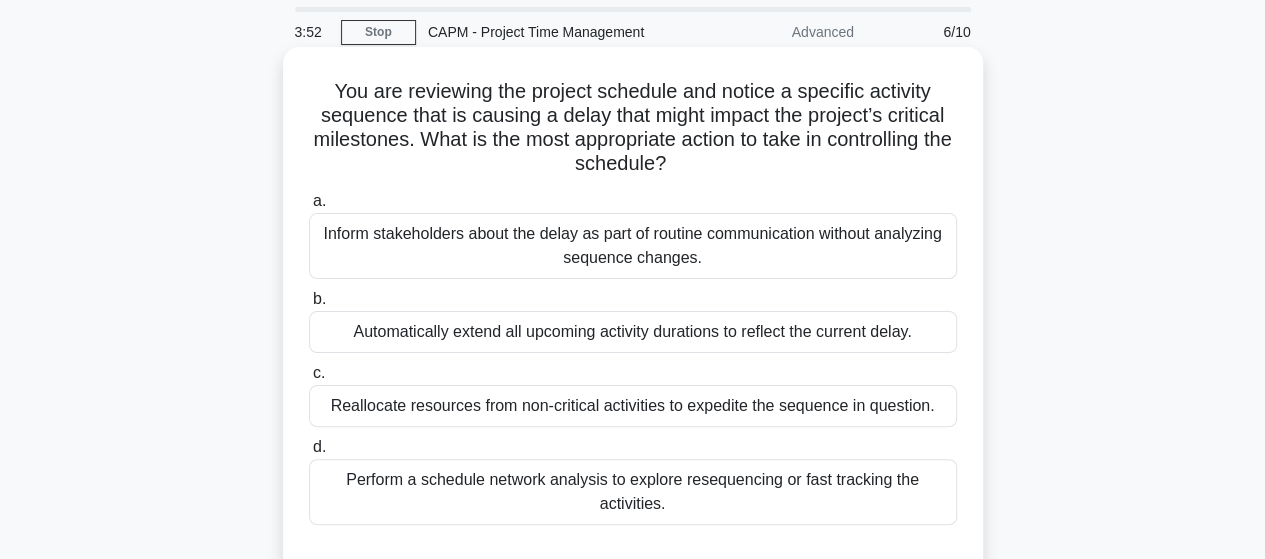 click on "Reallocate resources from non-critical activities to expedite the sequence in question." at bounding box center (633, 406) 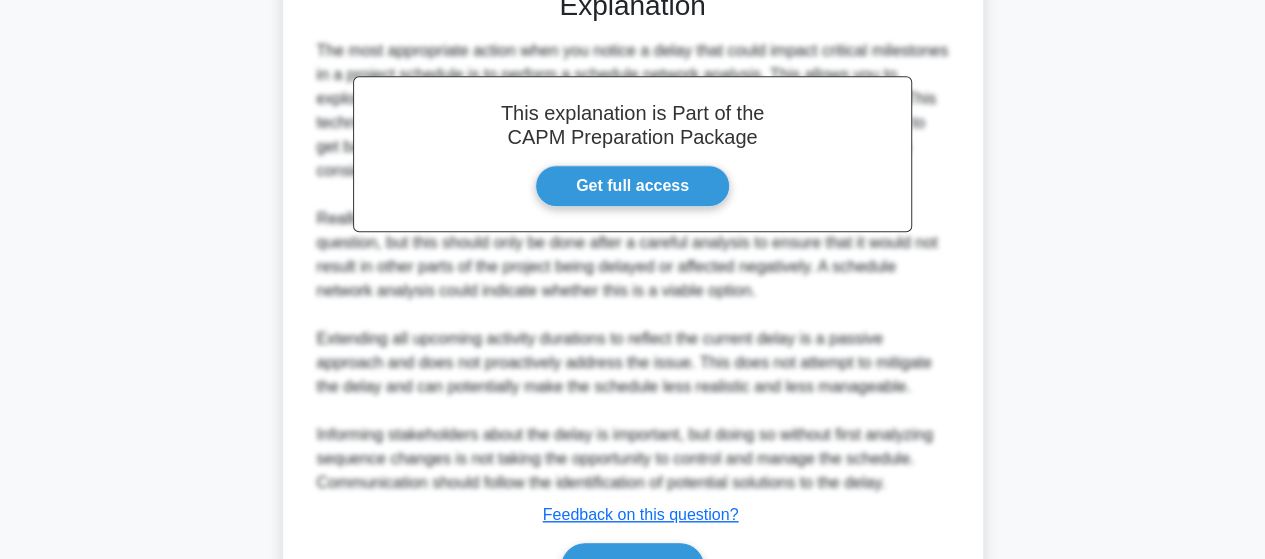 scroll, scrollTop: 732, scrollLeft: 0, axis: vertical 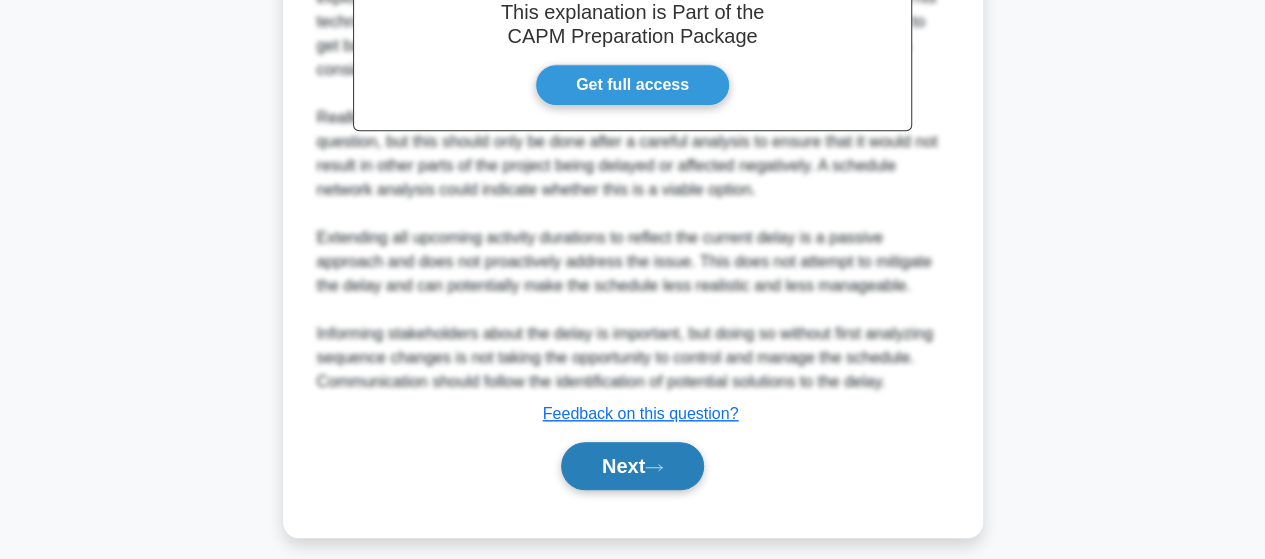 click on "Next" at bounding box center (632, 466) 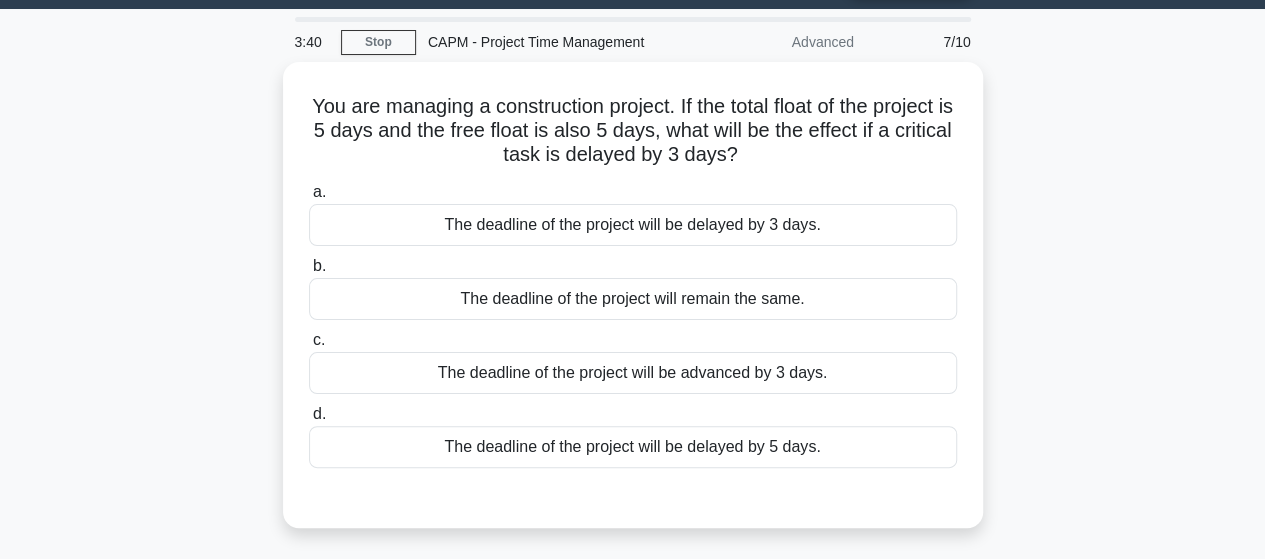 scroll, scrollTop: 73, scrollLeft: 0, axis: vertical 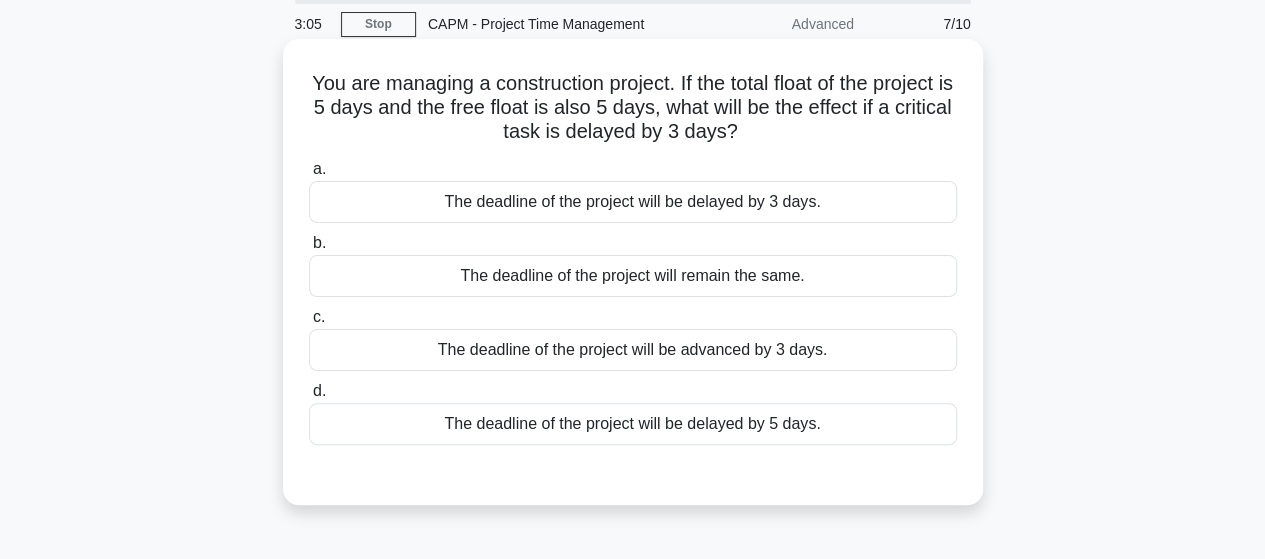 click on "The deadline of the project will be delayed by 3 days." at bounding box center (633, 202) 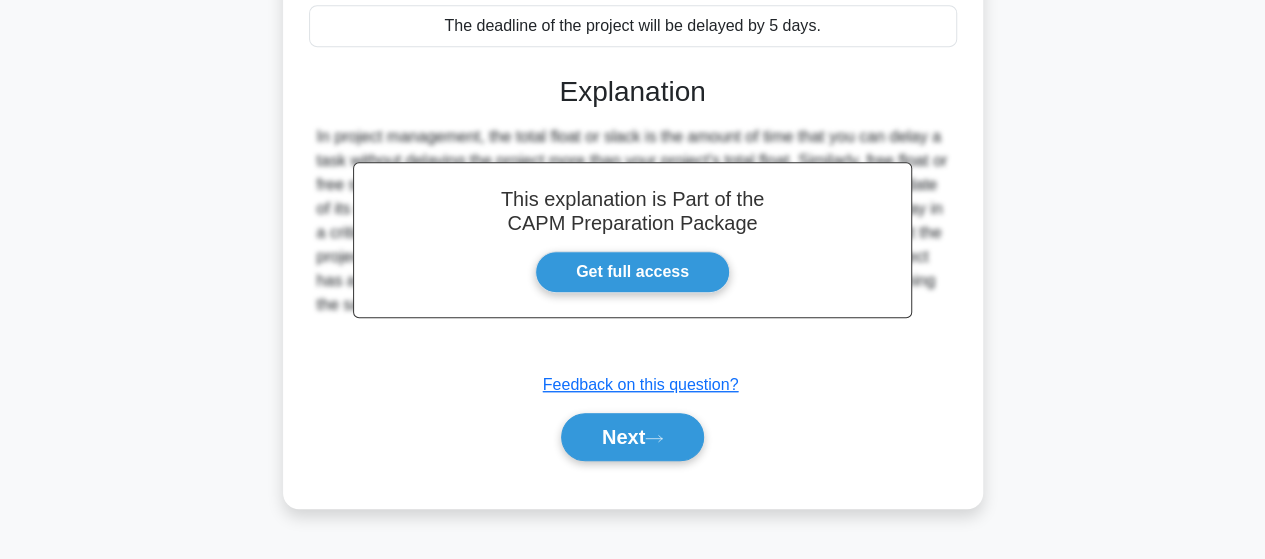 scroll, scrollTop: 521, scrollLeft: 0, axis: vertical 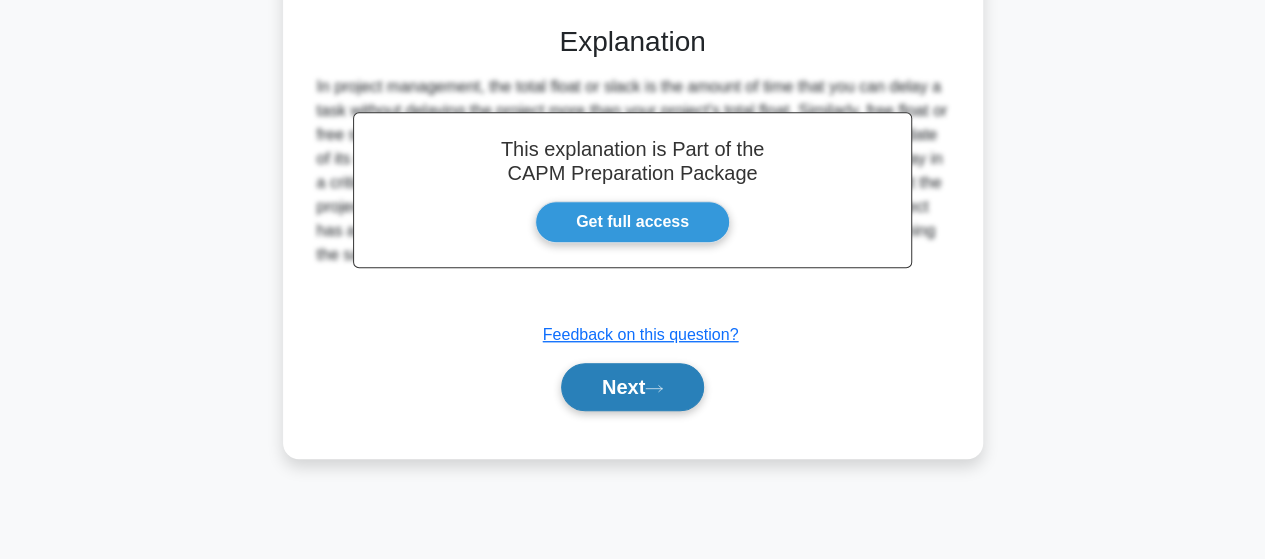 click on "Next" at bounding box center [632, 387] 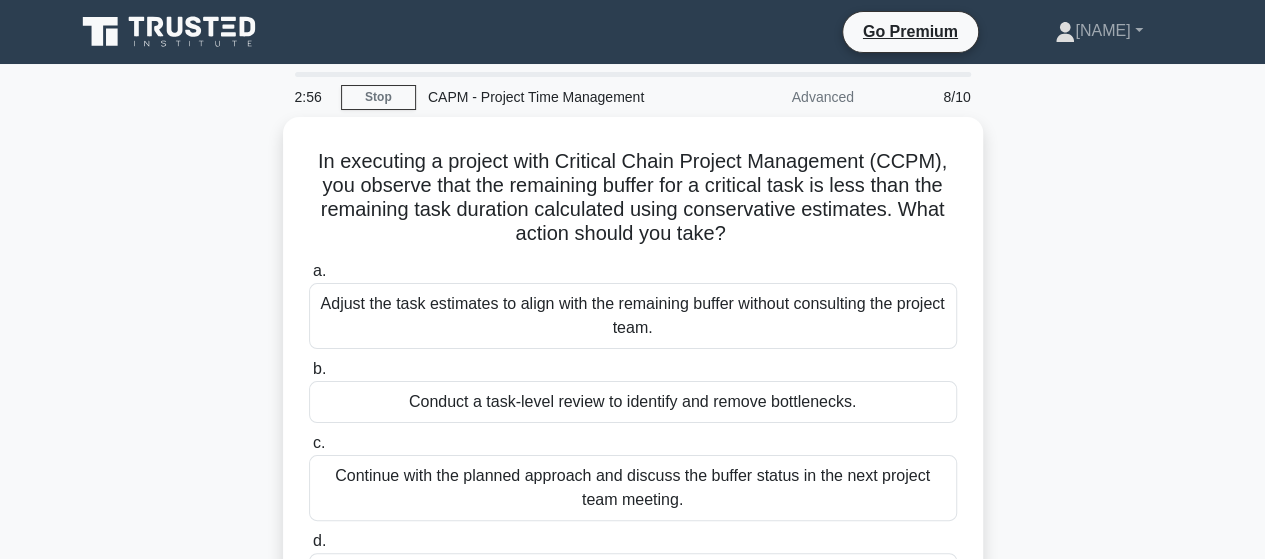 scroll, scrollTop: 6, scrollLeft: 0, axis: vertical 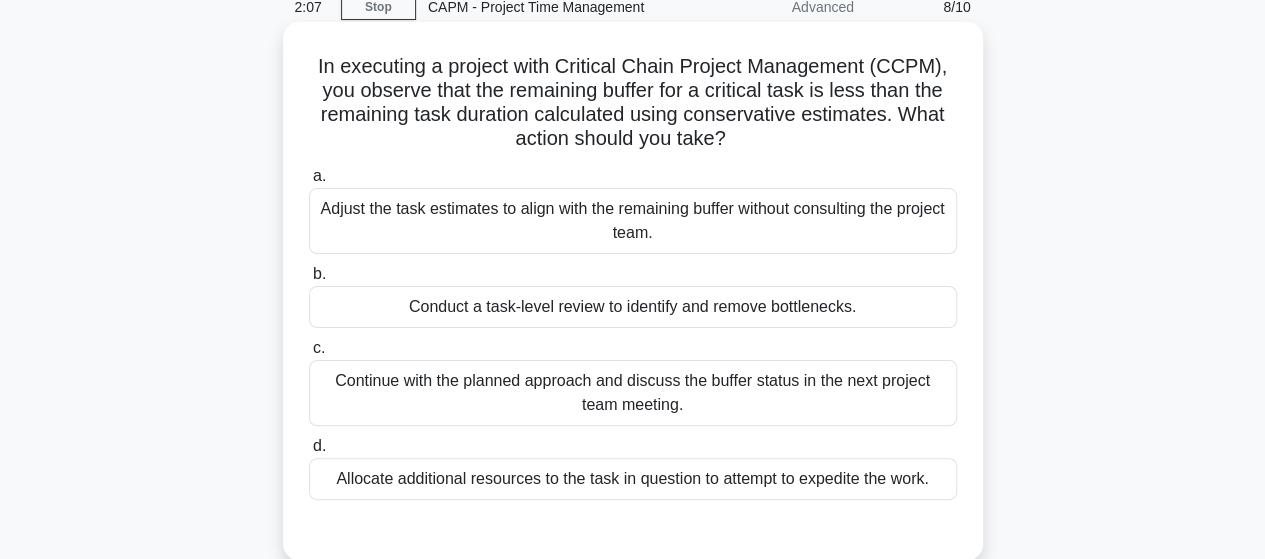 click on "Conduct a task-level review to identify and remove bottlenecks." at bounding box center (633, 307) 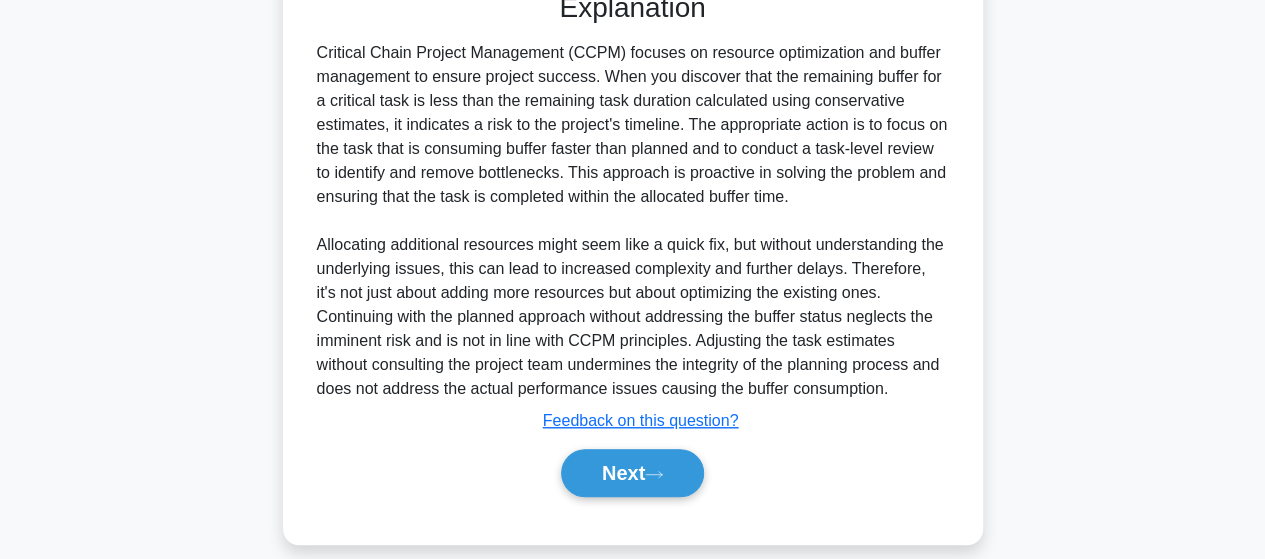 scroll, scrollTop: 643, scrollLeft: 0, axis: vertical 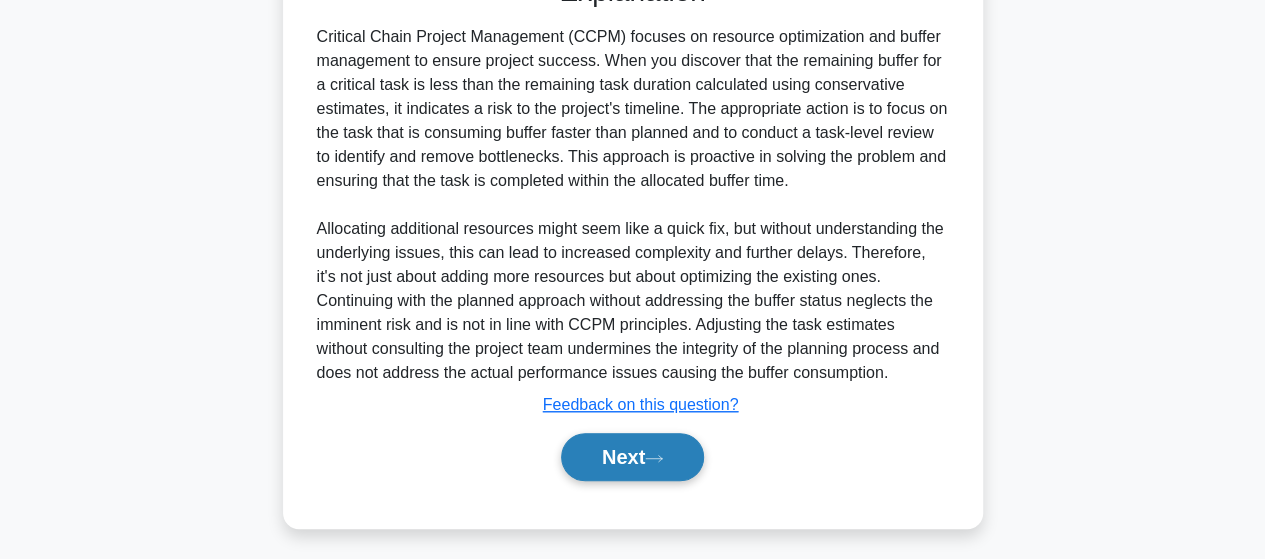 click on "Next" at bounding box center (632, 457) 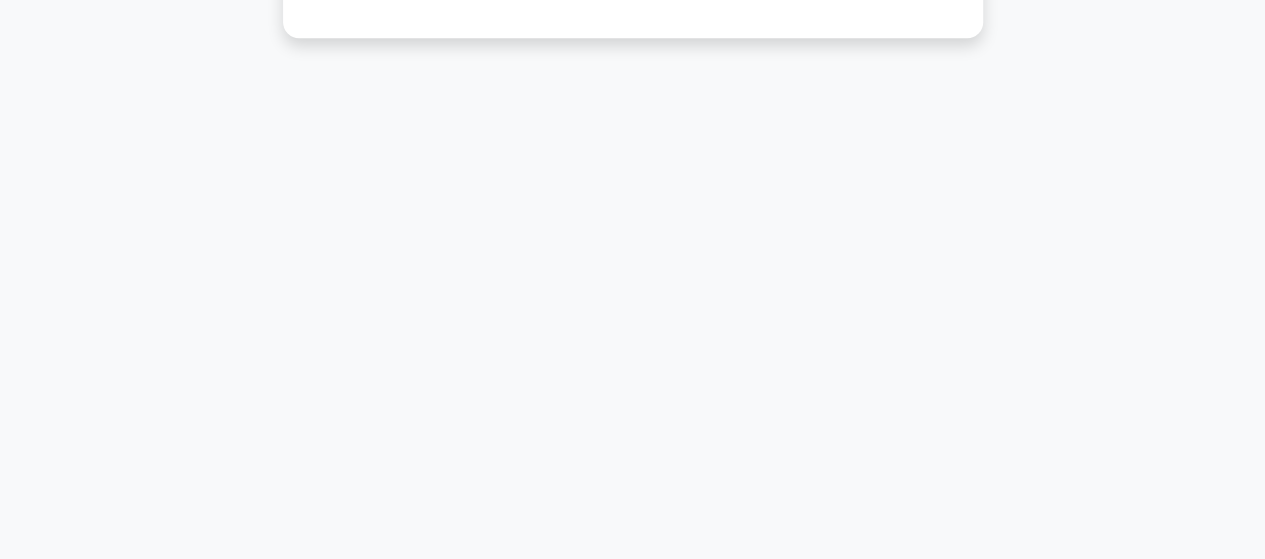 scroll, scrollTop: 521, scrollLeft: 0, axis: vertical 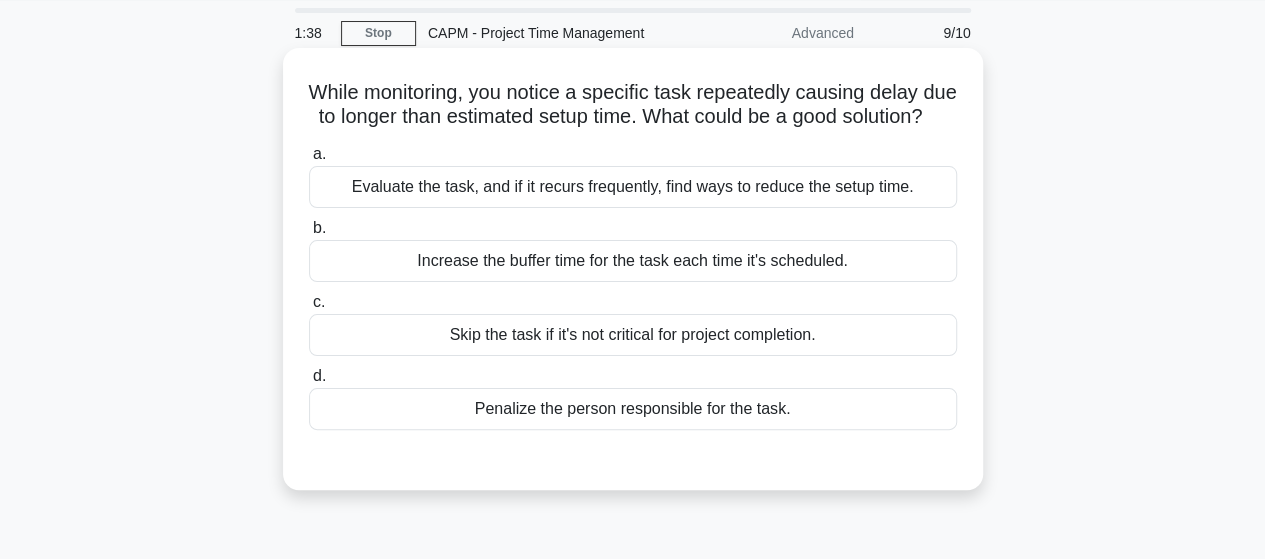 click on "Evaluate the task, and if it recurs frequently, find ways to reduce the setup time." at bounding box center (633, 187) 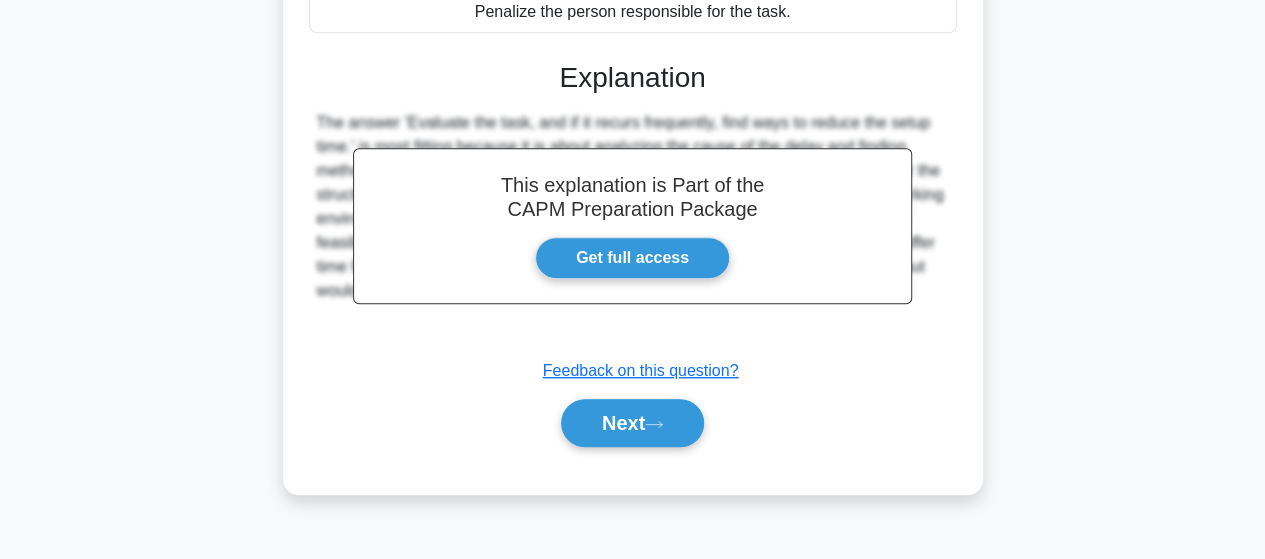 scroll, scrollTop: 521, scrollLeft: 0, axis: vertical 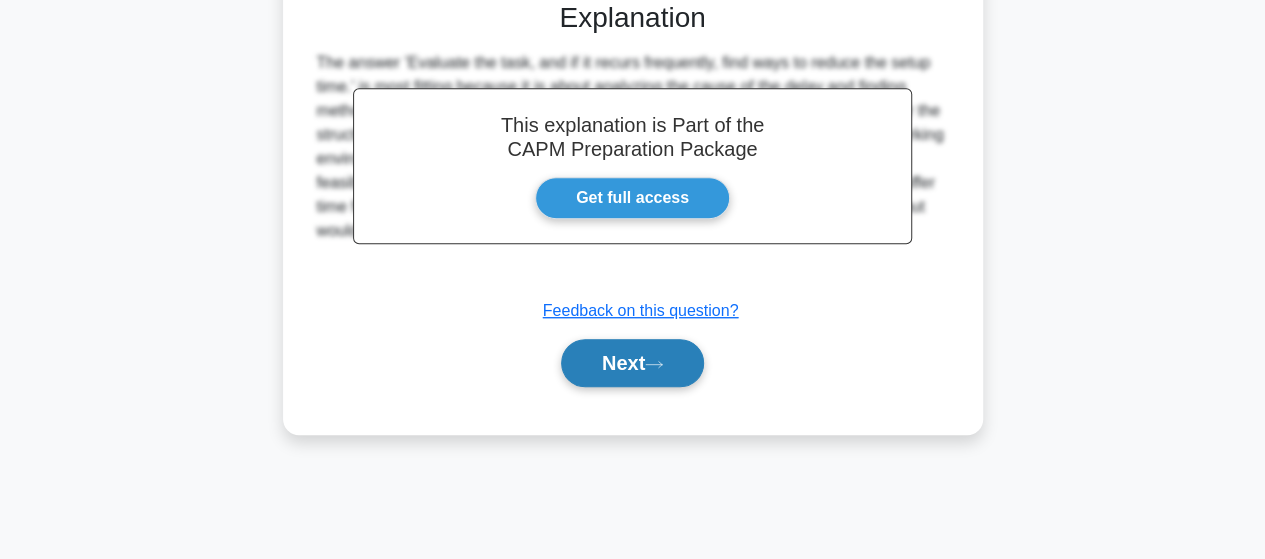 click on "Next" at bounding box center (632, 363) 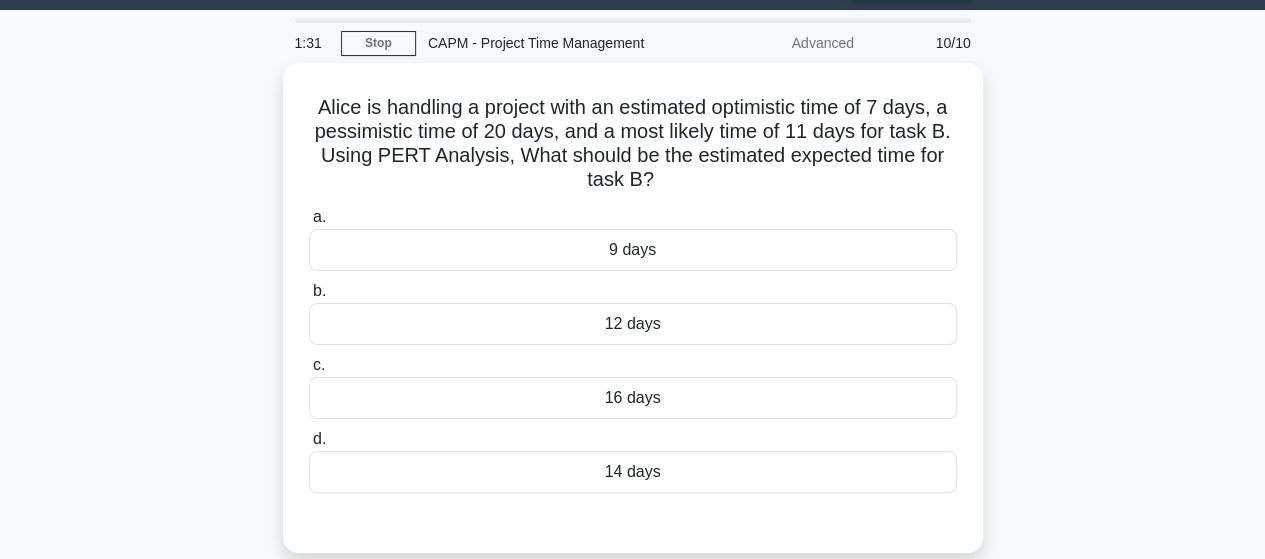 scroll, scrollTop: 56, scrollLeft: 0, axis: vertical 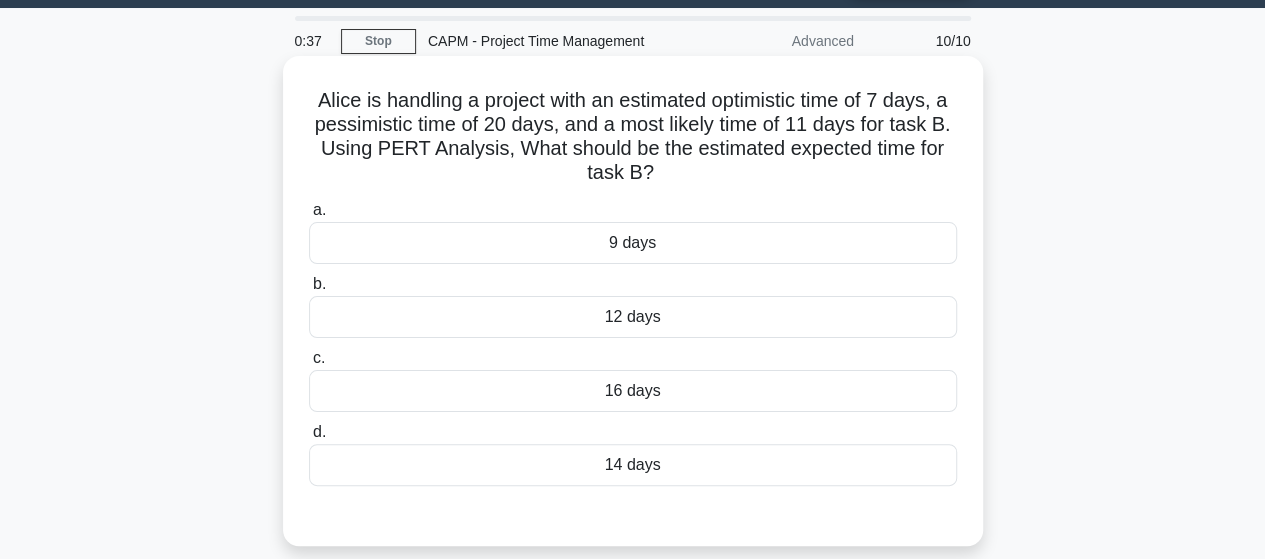 click on "9 days" at bounding box center [633, 243] 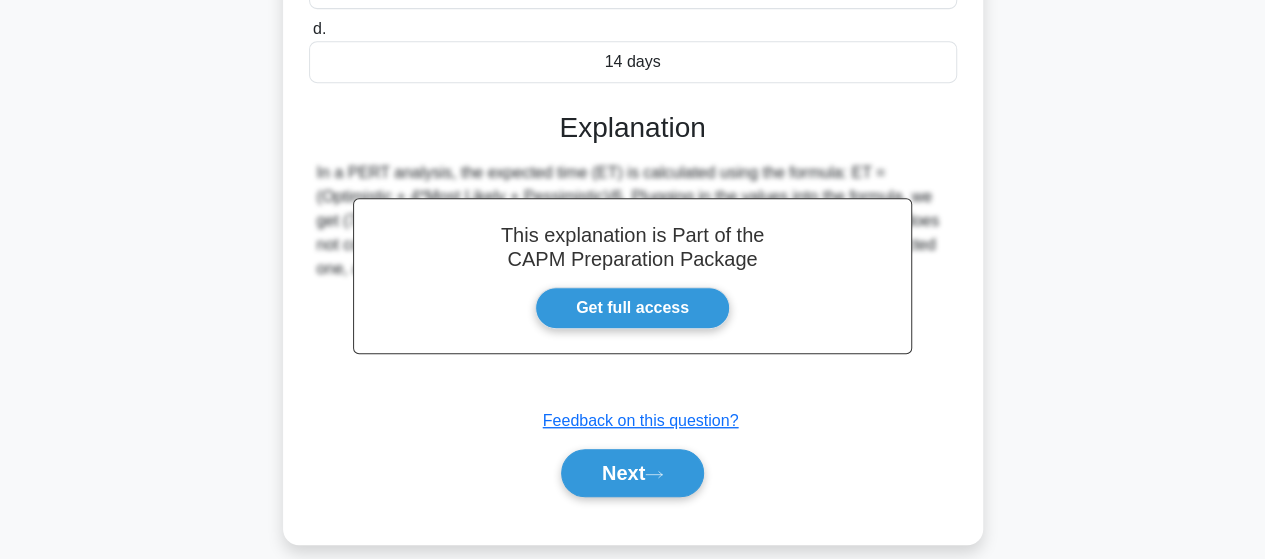 scroll, scrollTop: 477, scrollLeft: 0, axis: vertical 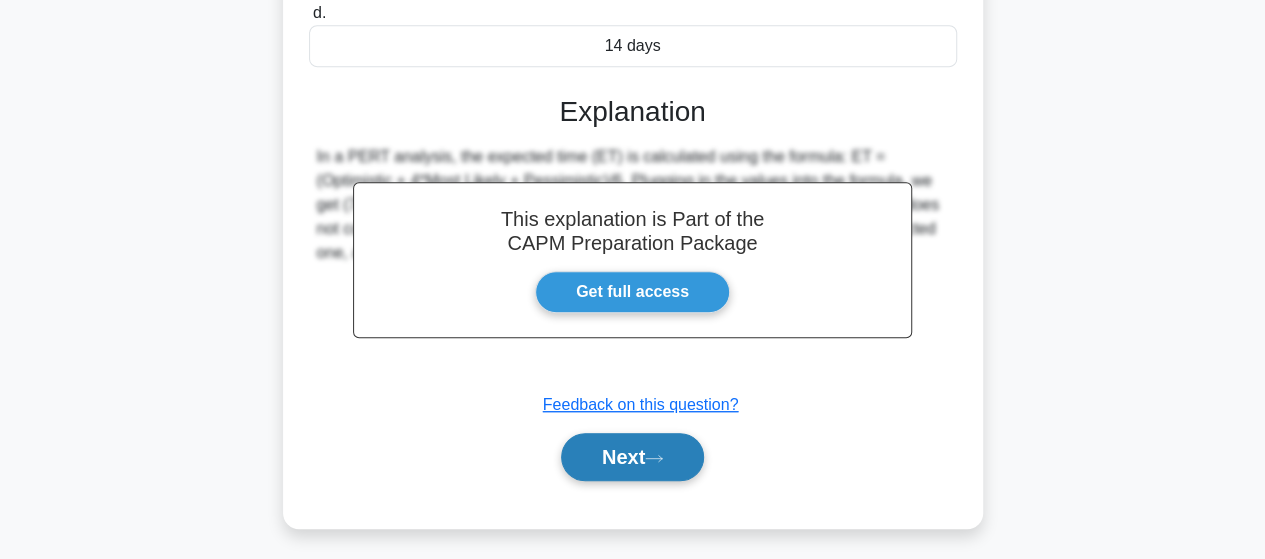 click on "Next" at bounding box center (632, 457) 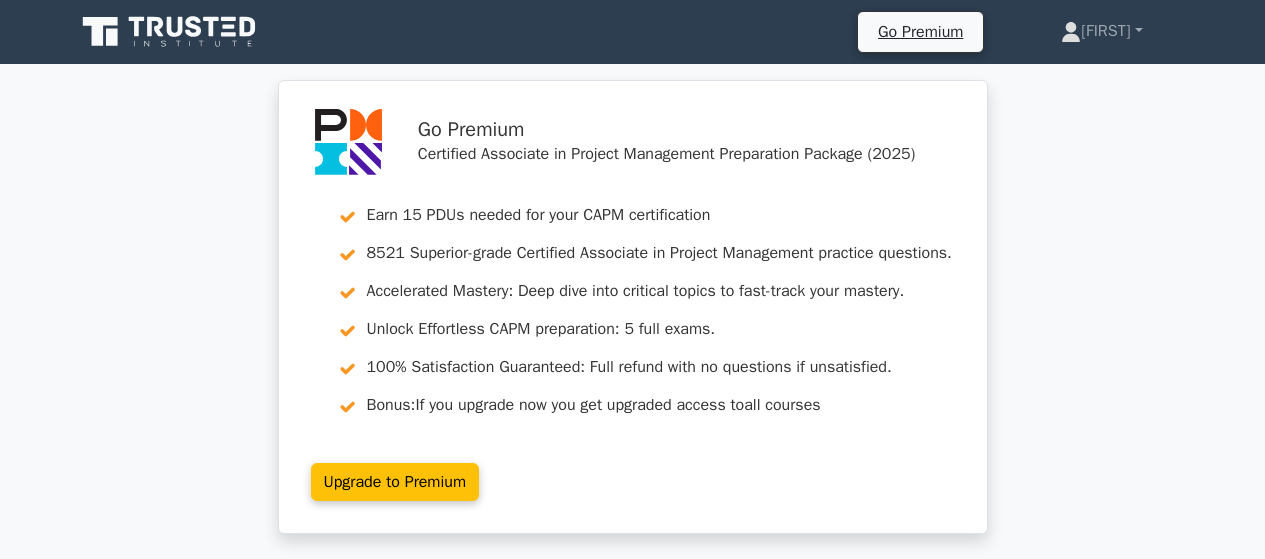 scroll, scrollTop: 0, scrollLeft: 0, axis: both 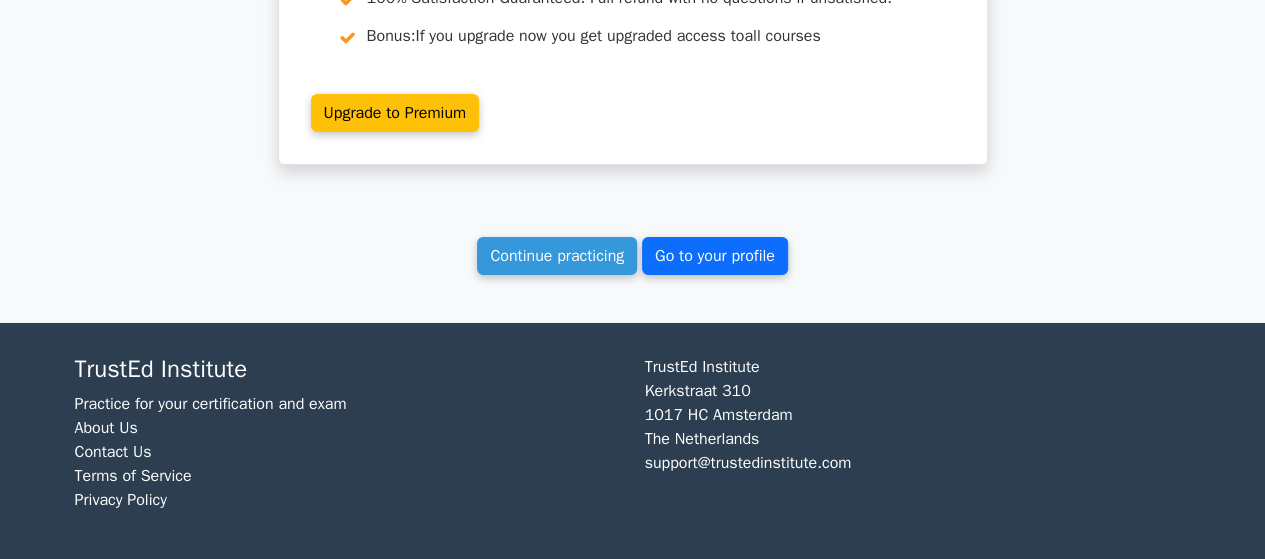 click on "Go to your profile" at bounding box center (715, 256) 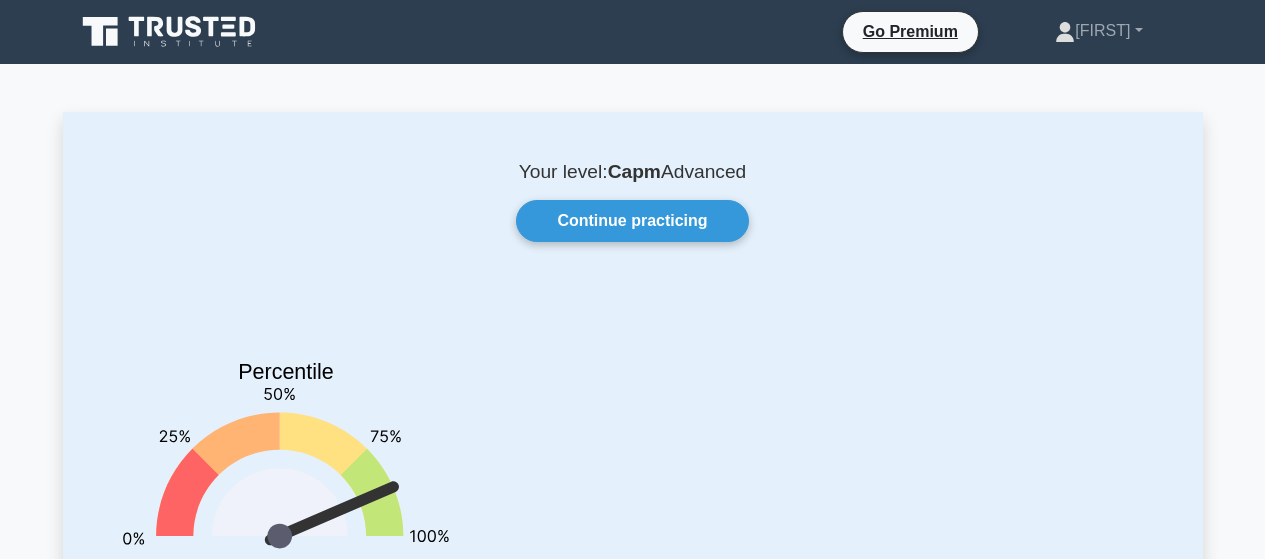 scroll, scrollTop: 0, scrollLeft: 0, axis: both 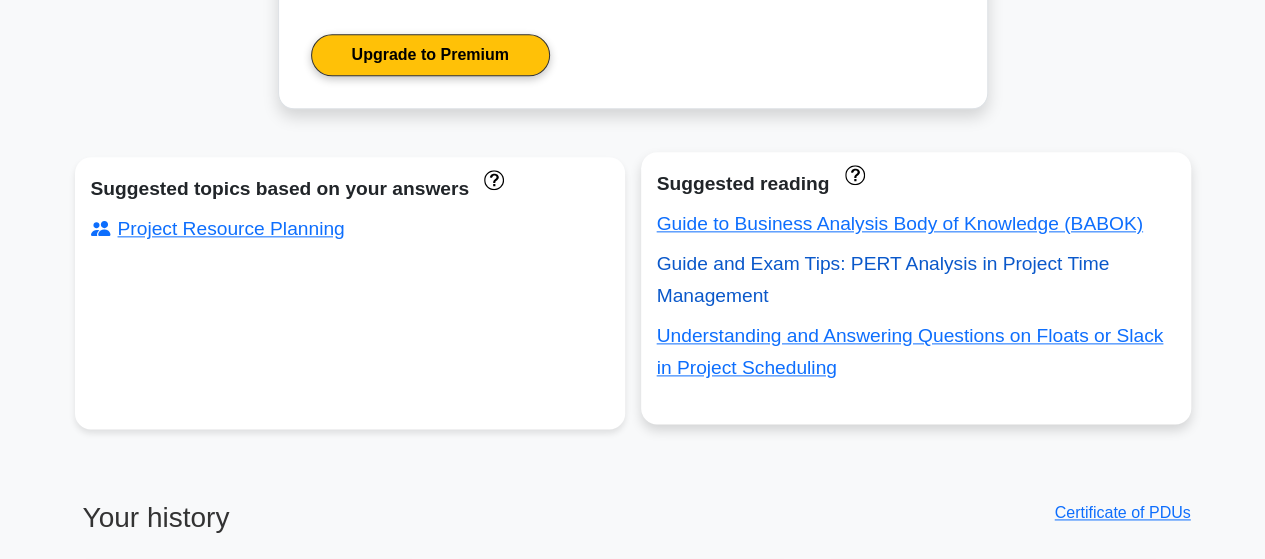 click on "Guide and Exam Tips: PERT Analysis in Project Time Management" at bounding box center (883, 279) 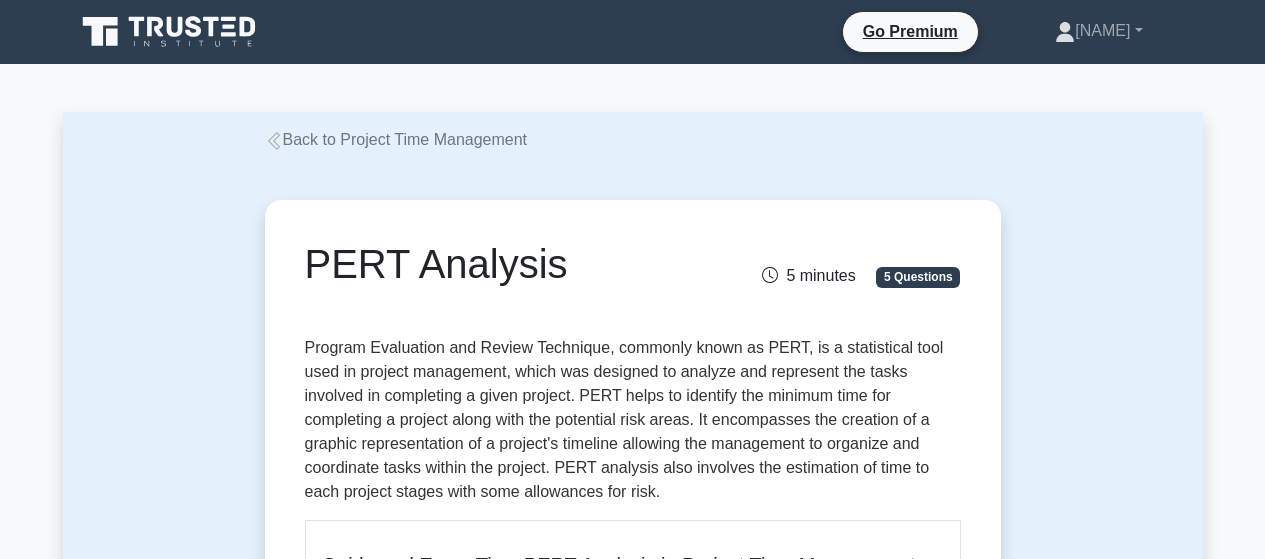 scroll, scrollTop: 0, scrollLeft: 0, axis: both 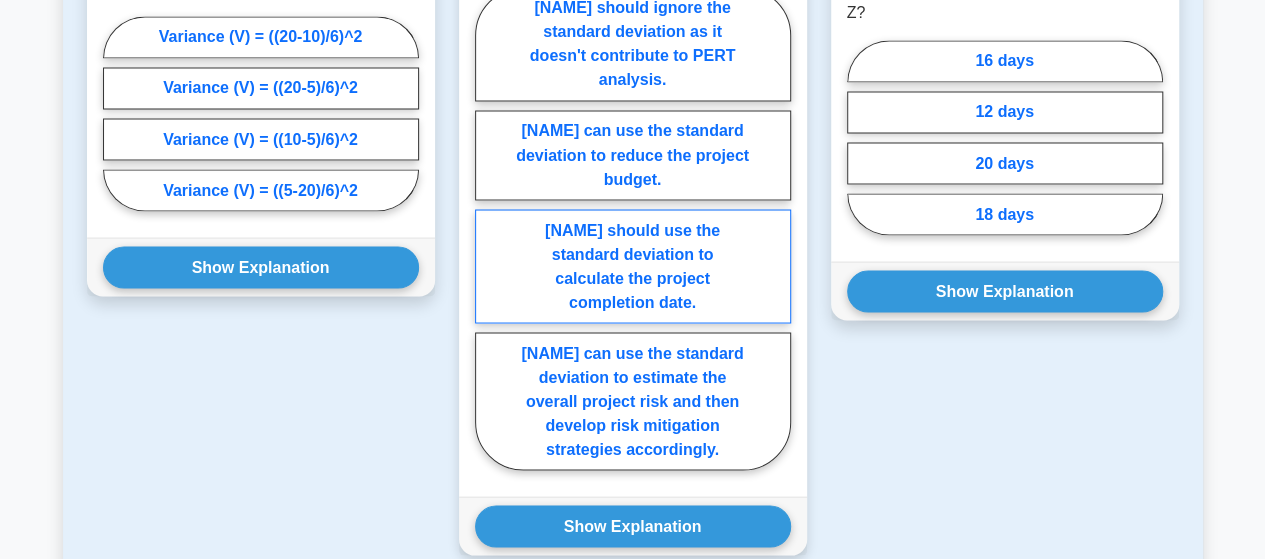 click on "[NAME] should use the standard deviation to calculate the project completion date." at bounding box center (633, 266) 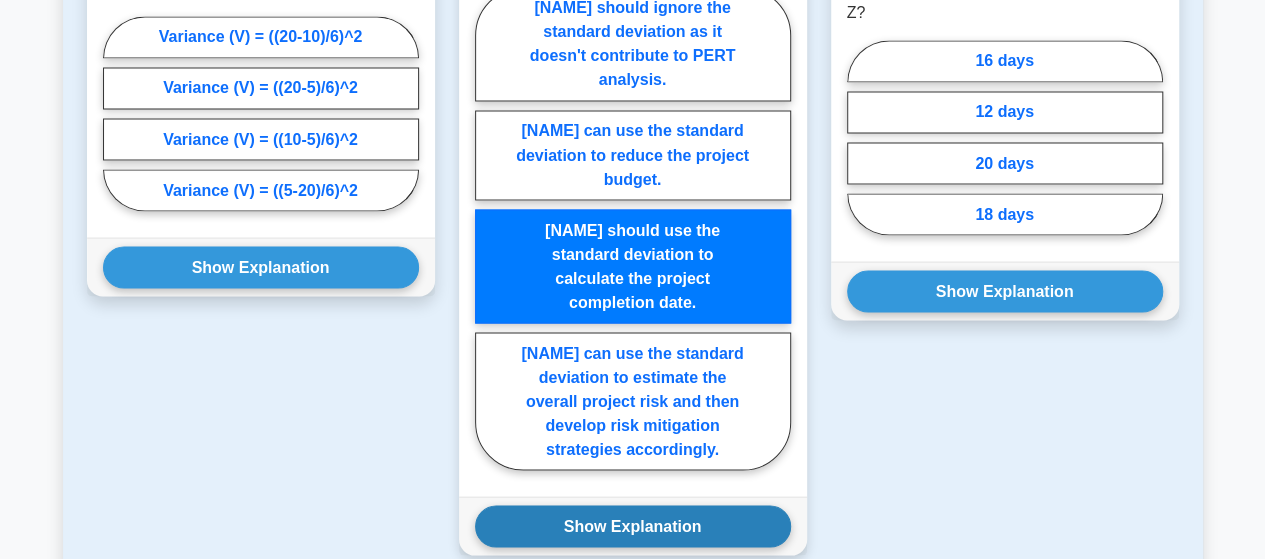 click on "Show Explanation" at bounding box center [633, 526] 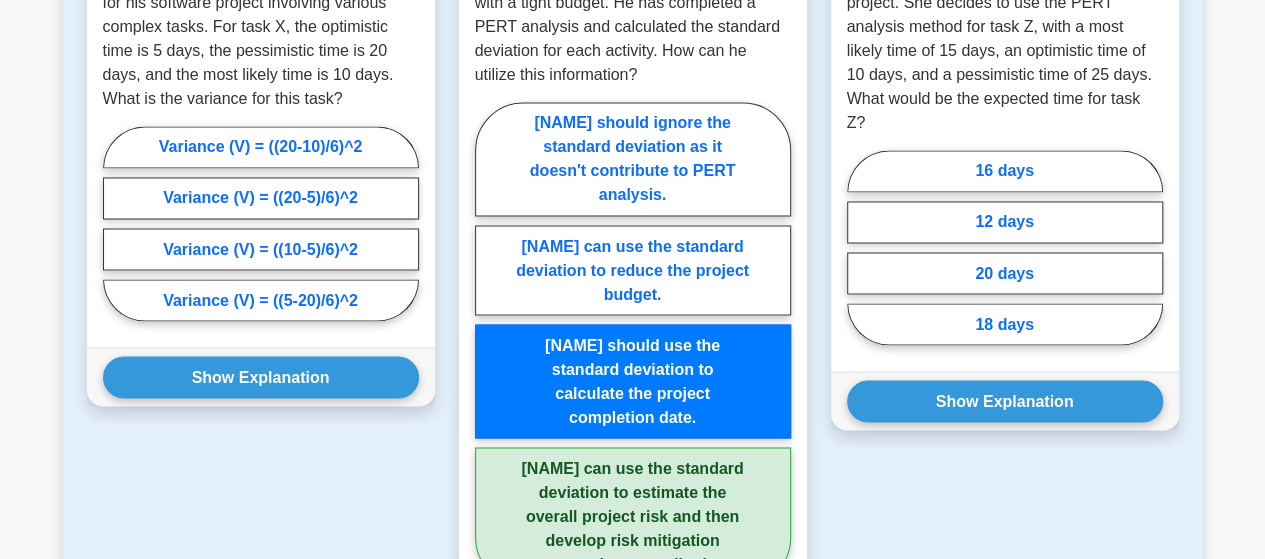 scroll, scrollTop: 1677, scrollLeft: 0, axis: vertical 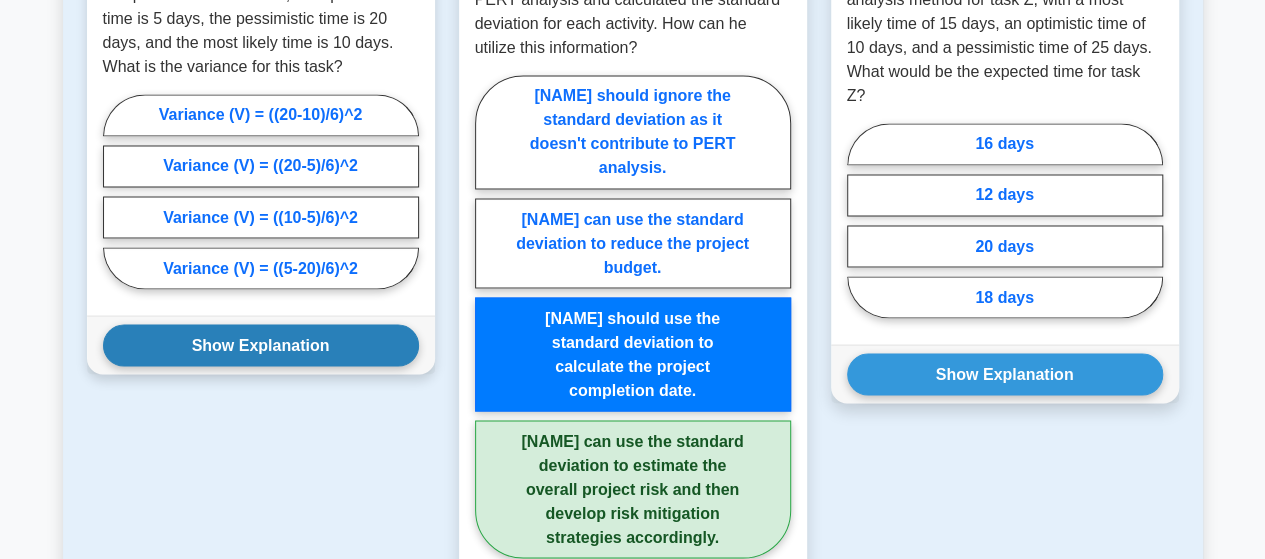 click on "Show Explanation" at bounding box center (261, 345) 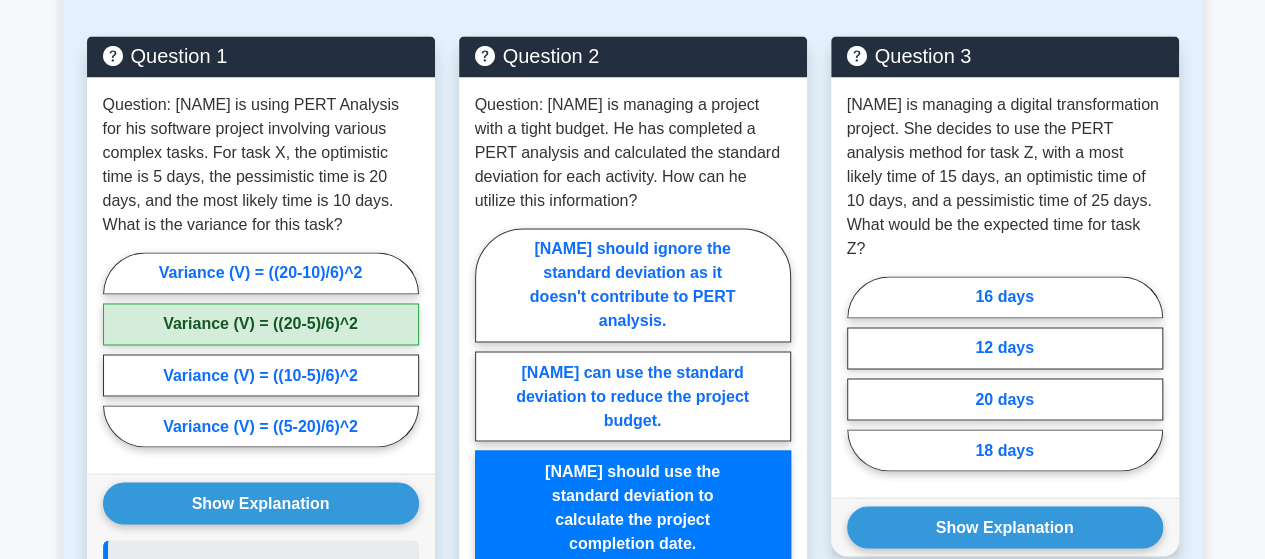 scroll, scrollTop: 1444, scrollLeft: 0, axis: vertical 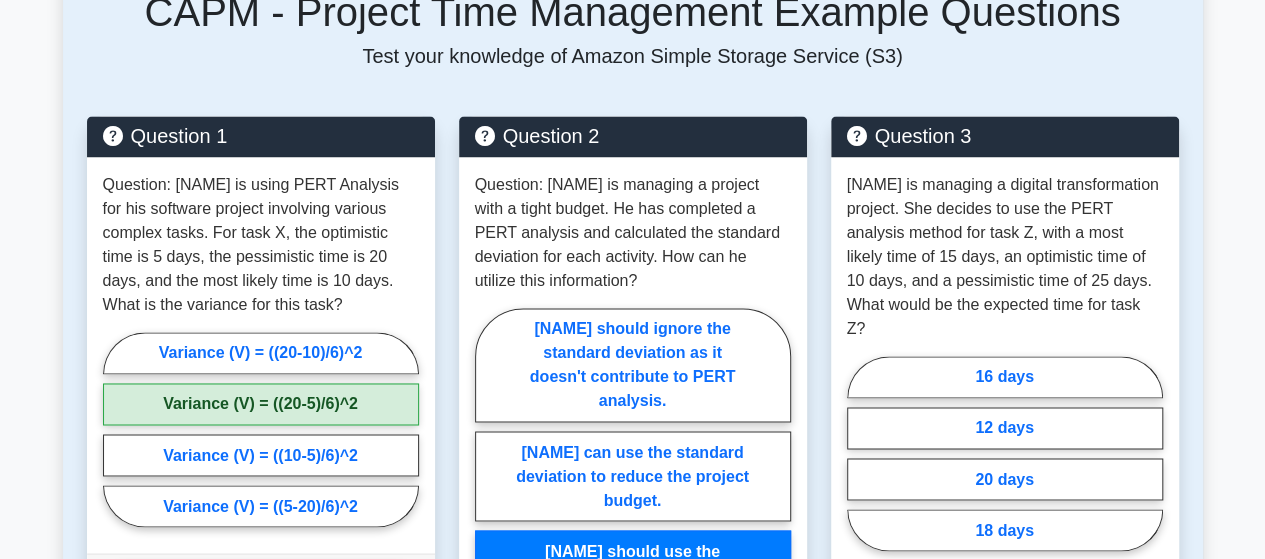 click on "Back to Project Time Management
PERT Analysis
5 minutes
5 Questions
Guide and Exam Tips: PERT Analysis in Project Time Management
The PERT analysis, or Project Evaluation and Review Technique, is a crucial concept in the field of Project Time Management." at bounding box center [632, 630] 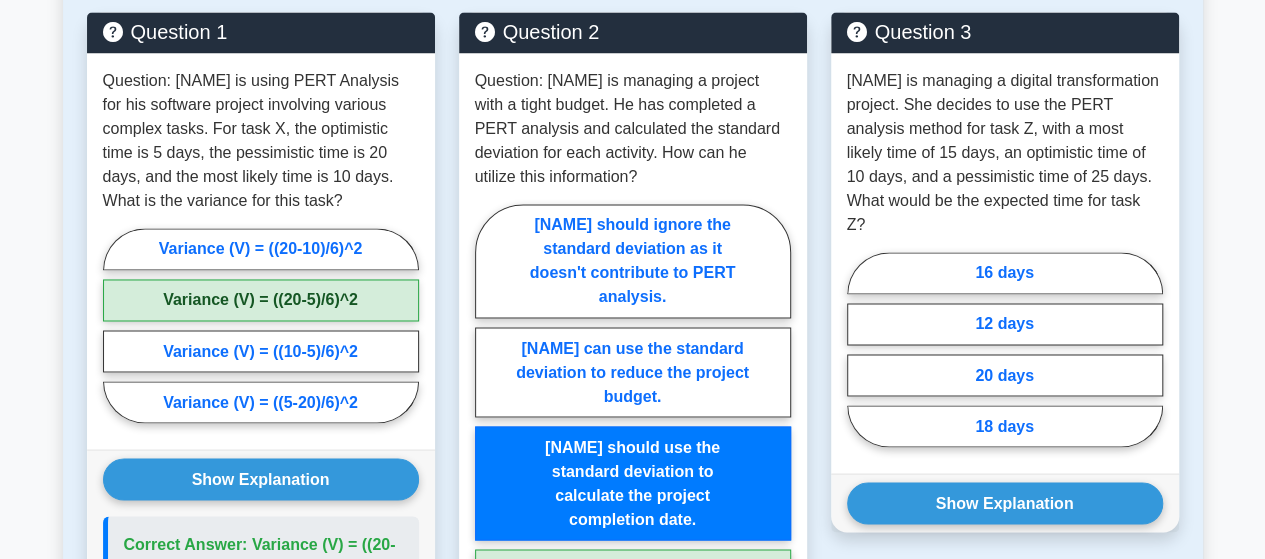 scroll, scrollTop: 1559, scrollLeft: 0, axis: vertical 